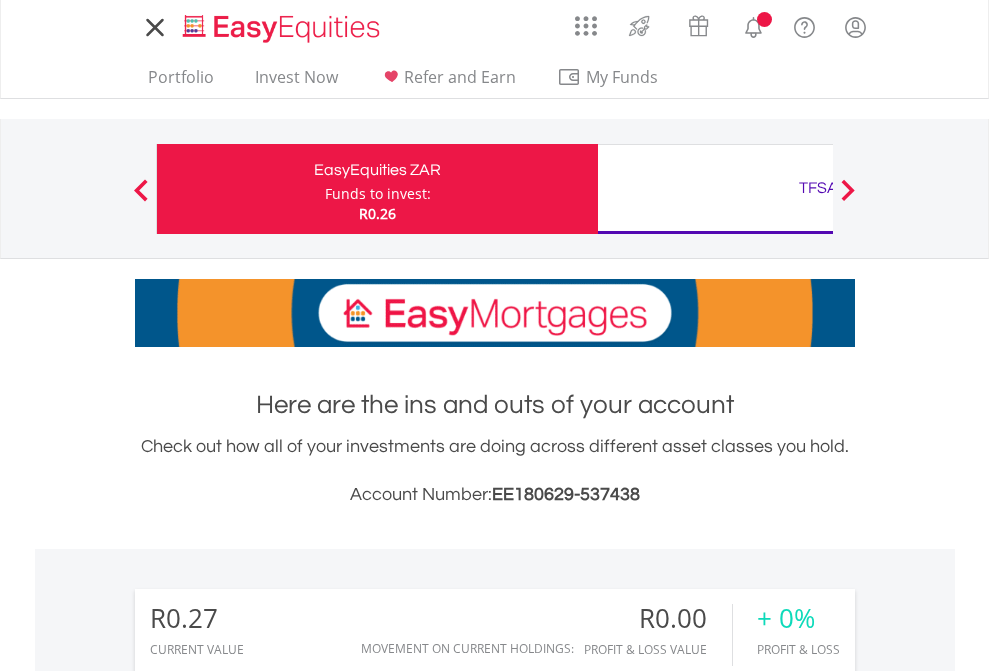 scroll, scrollTop: 0, scrollLeft: 0, axis: both 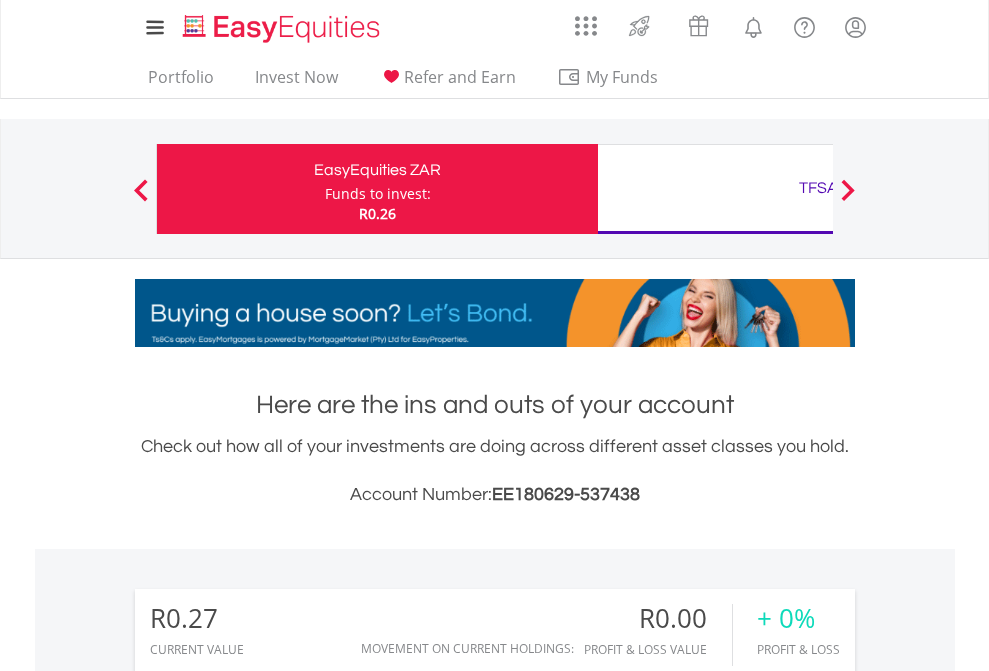 click on "Funds to invest:" at bounding box center (378, 194) 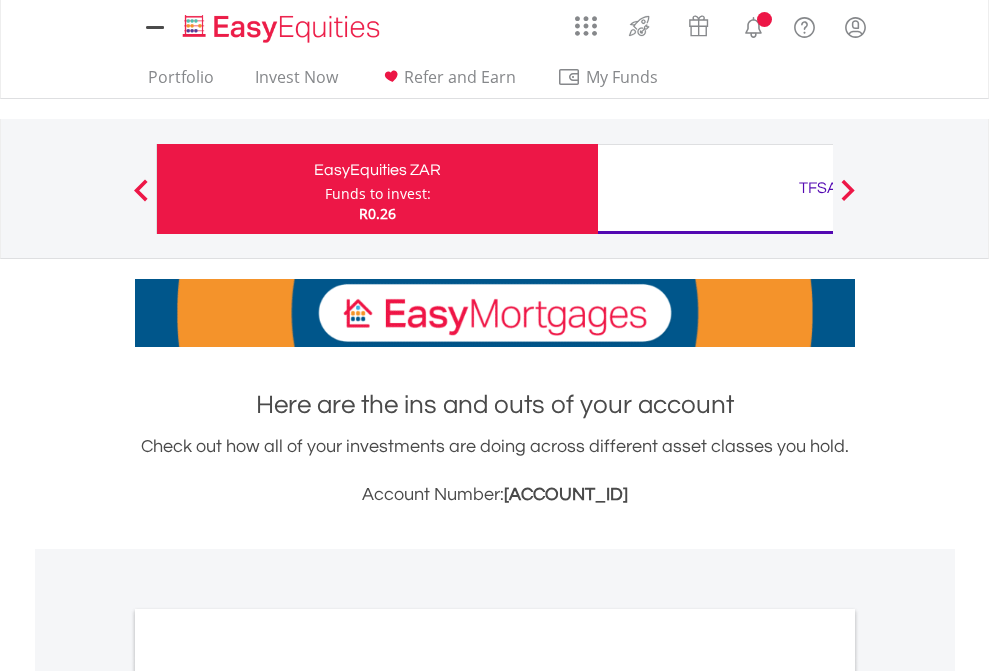 scroll, scrollTop: 0, scrollLeft: 0, axis: both 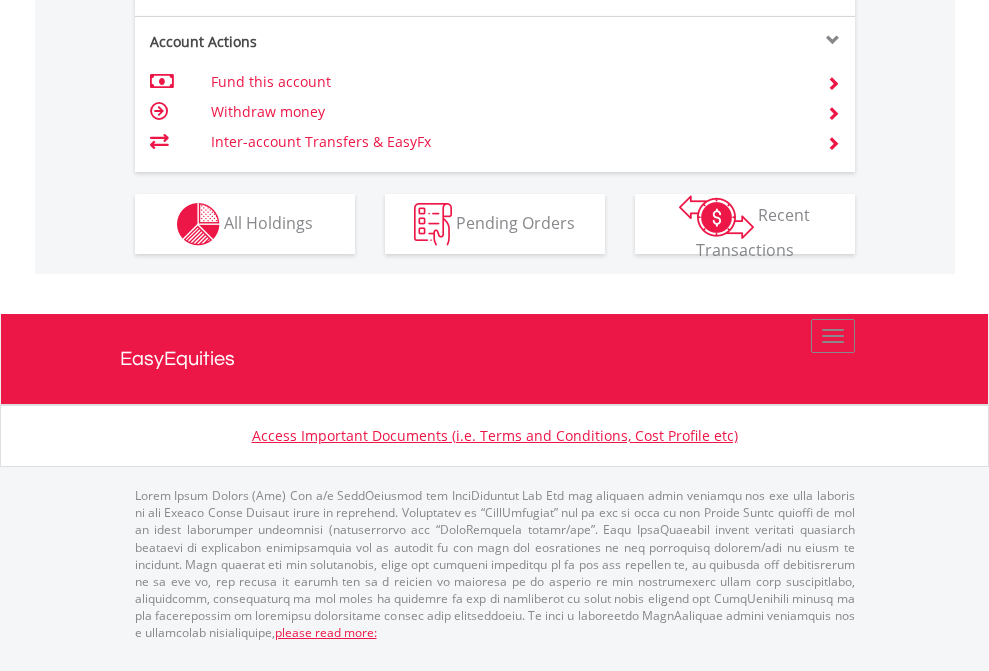 click on "Investment types" at bounding box center (706, -337) 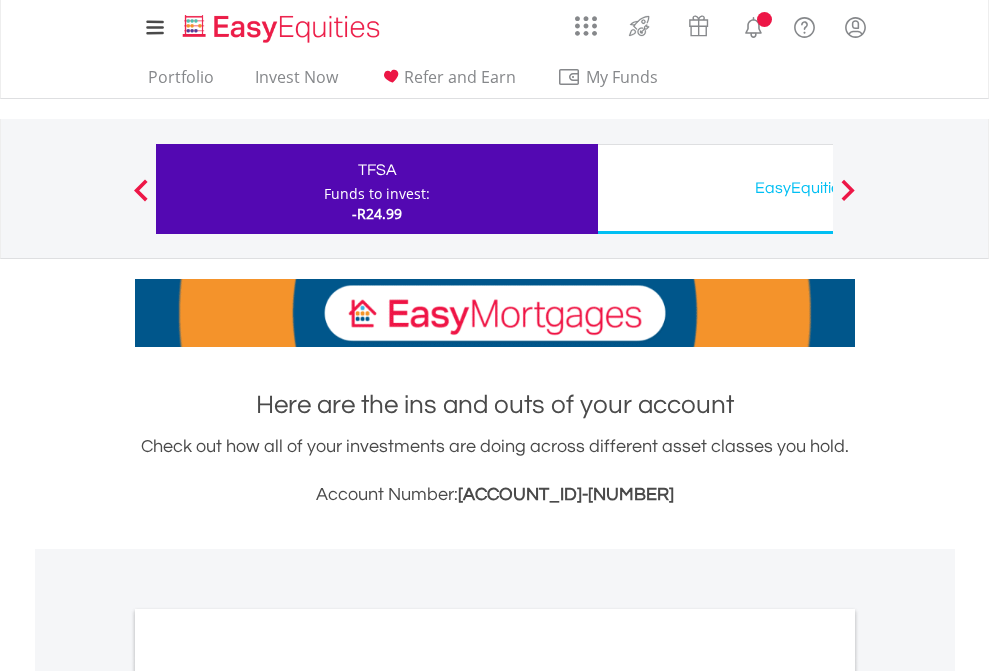 scroll, scrollTop: 0, scrollLeft: 0, axis: both 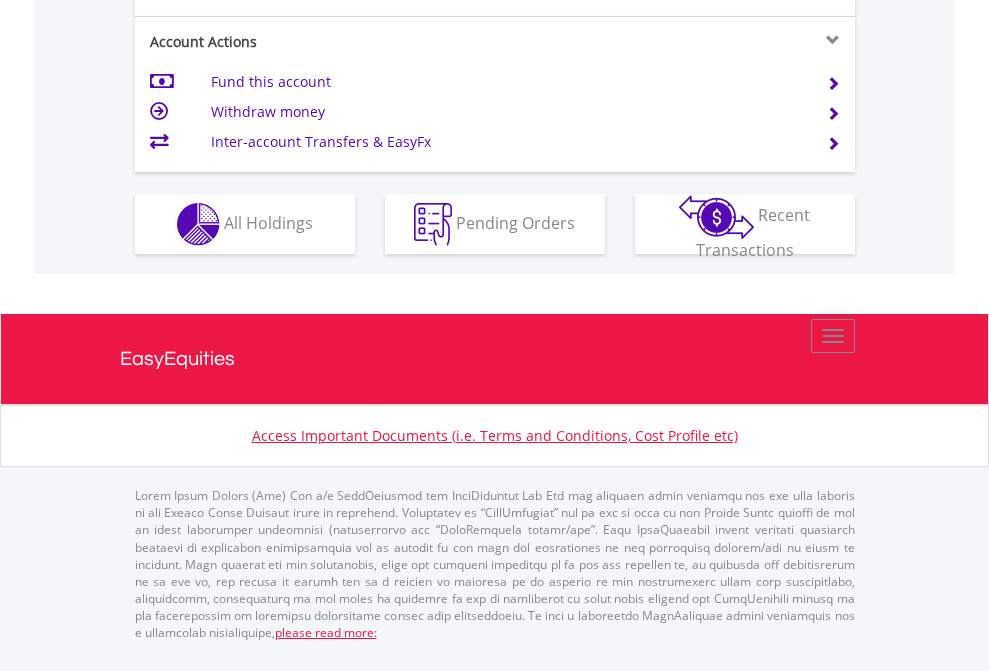 click on "Investment types" at bounding box center (706, -337) 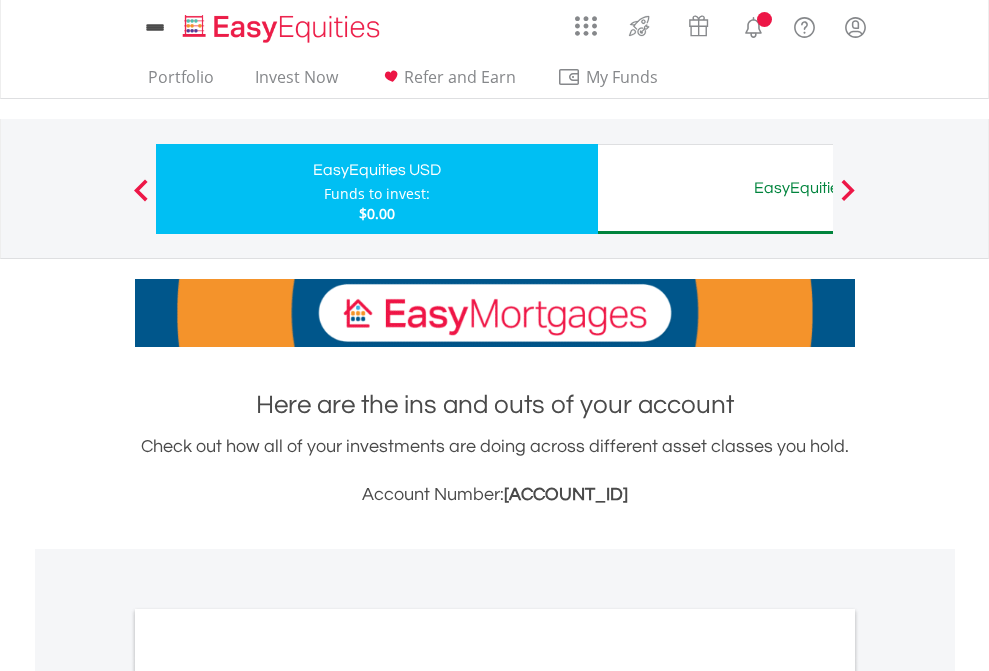 scroll, scrollTop: 0, scrollLeft: 0, axis: both 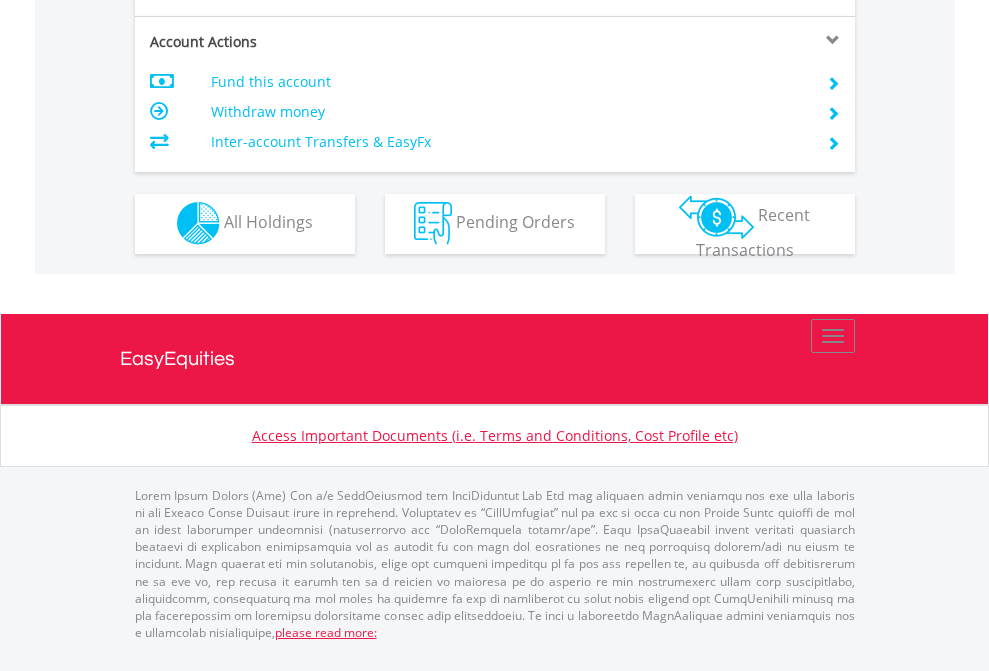click on "Investment types" at bounding box center (706, -353) 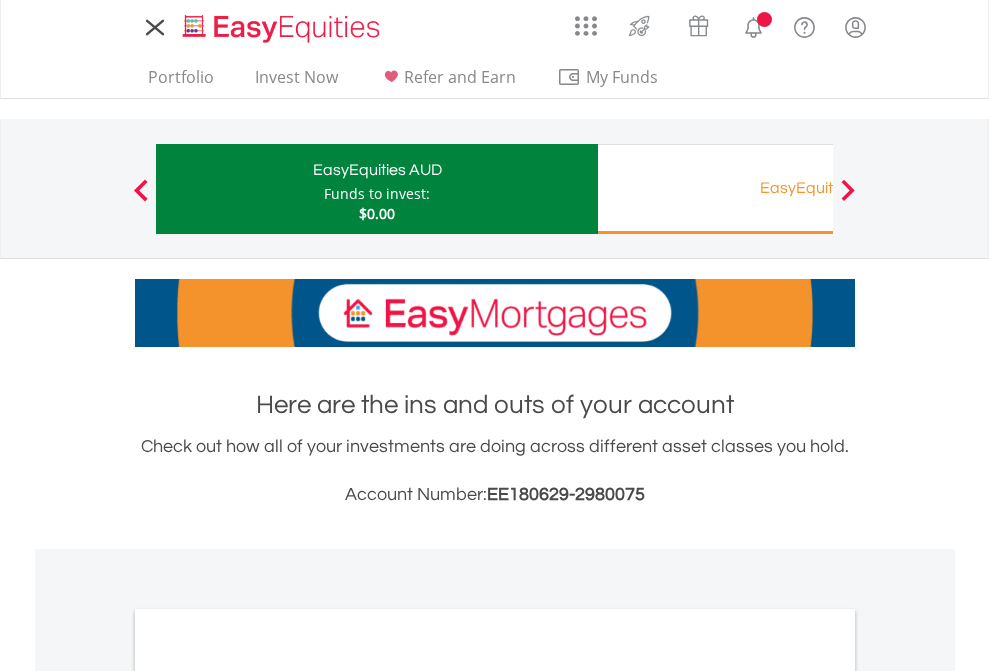 scroll, scrollTop: 0, scrollLeft: 0, axis: both 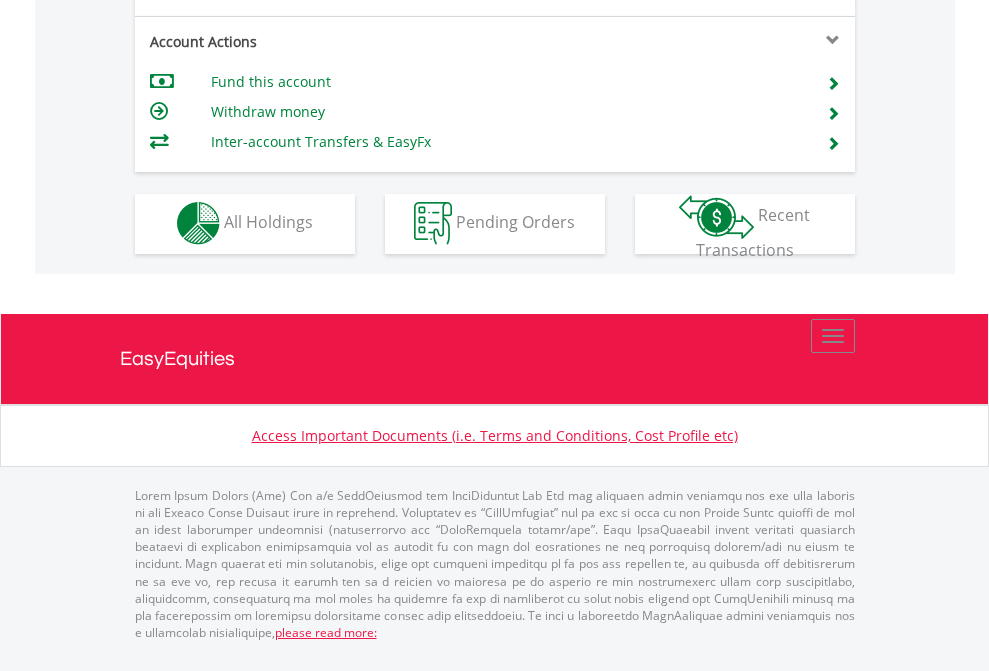 click on "Investment types" at bounding box center [706, -353] 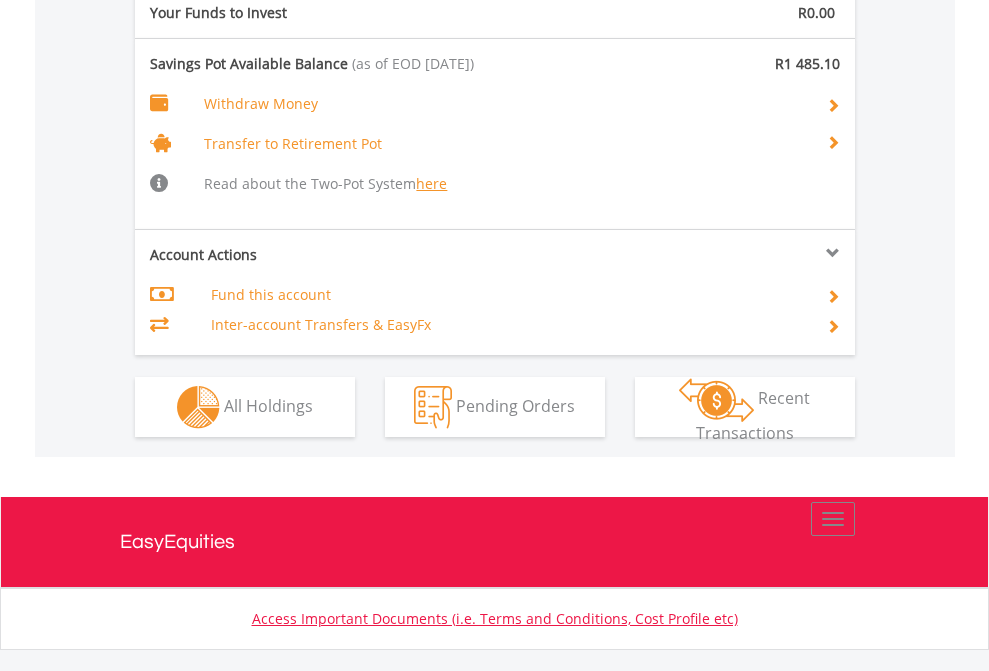 scroll, scrollTop: 2013, scrollLeft: 0, axis: vertical 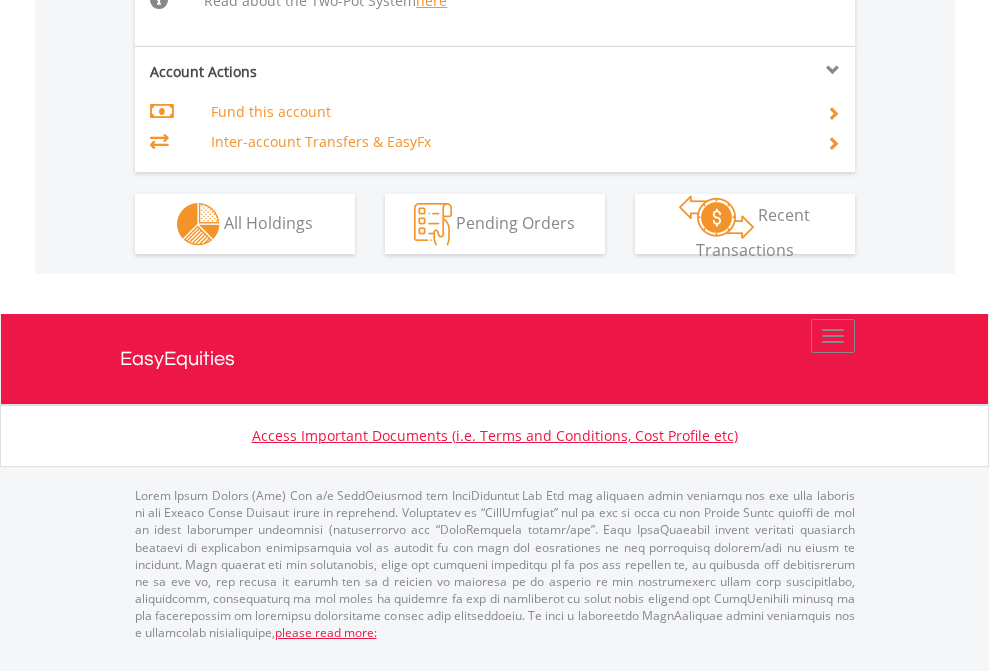 click on "Investment types" at bounding box center (706, -498) 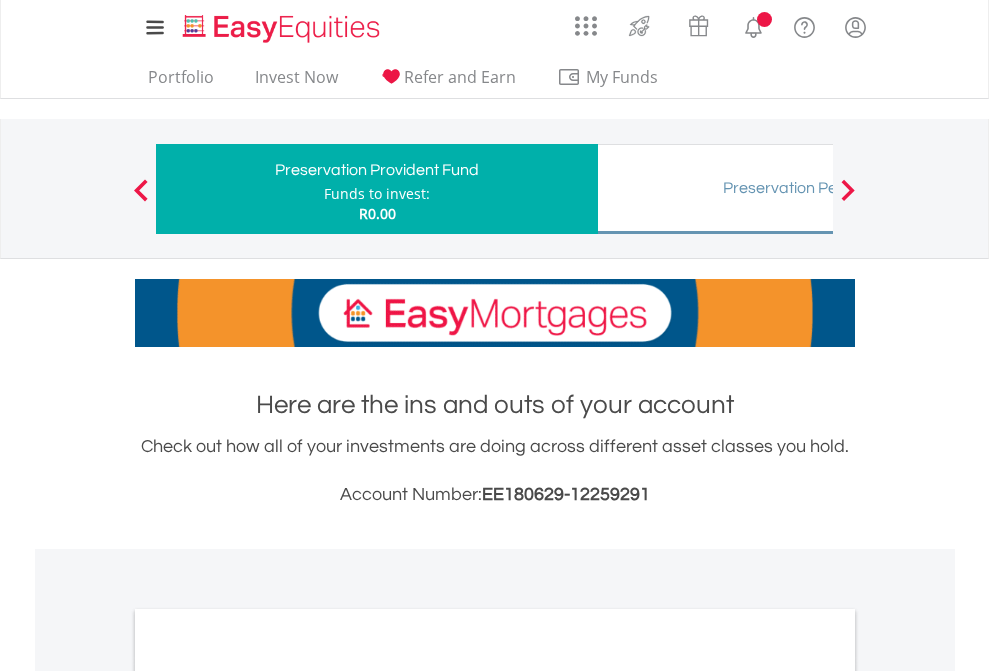 scroll, scrollTop: 0, scrollLeft: 0, axis: both 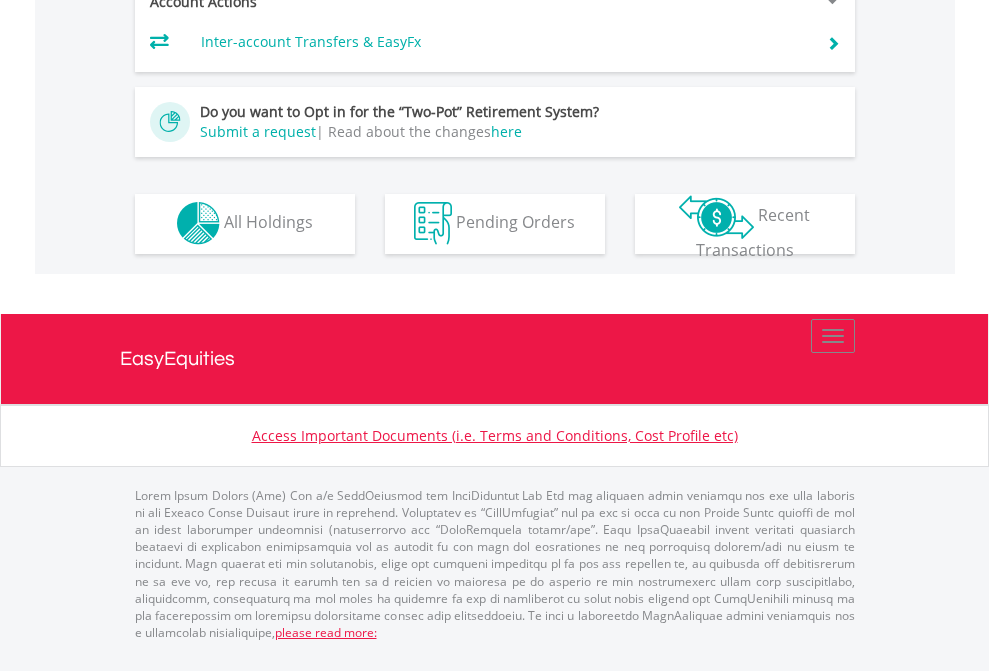 click on "Investment types" at bounding box center (706, -393) 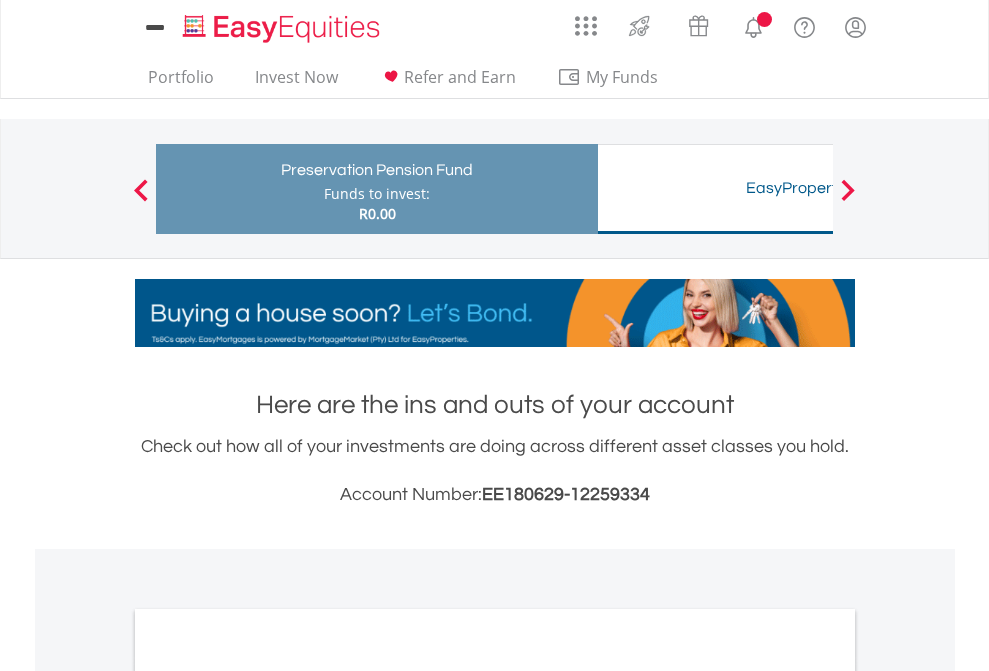 scroll, scrollTop: 0, scrollLeft: 0, axis: both 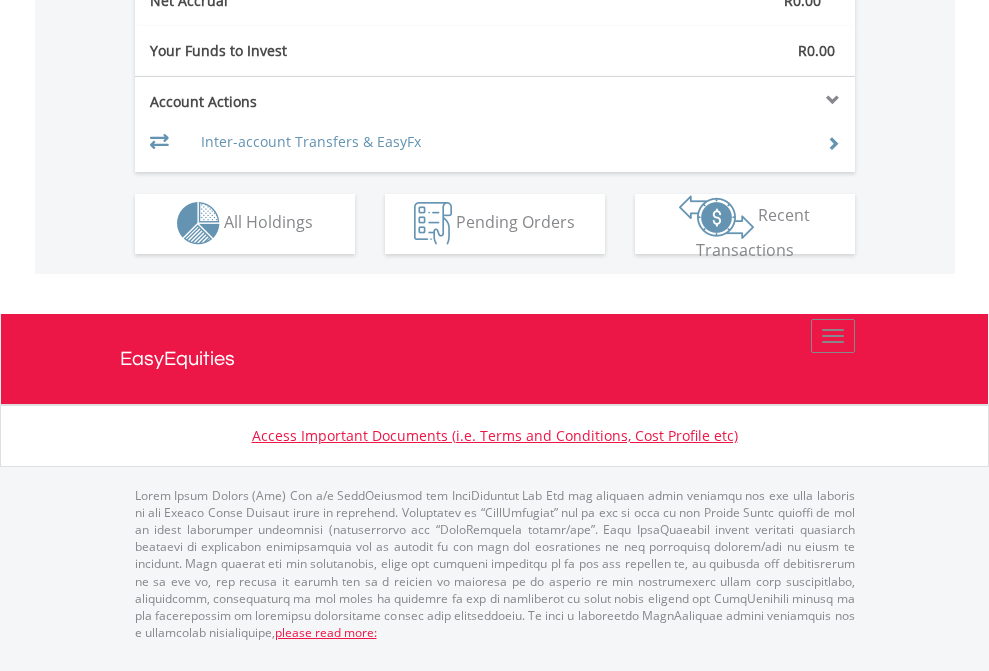 click on "Investment types" at bounding box center [706, -293] 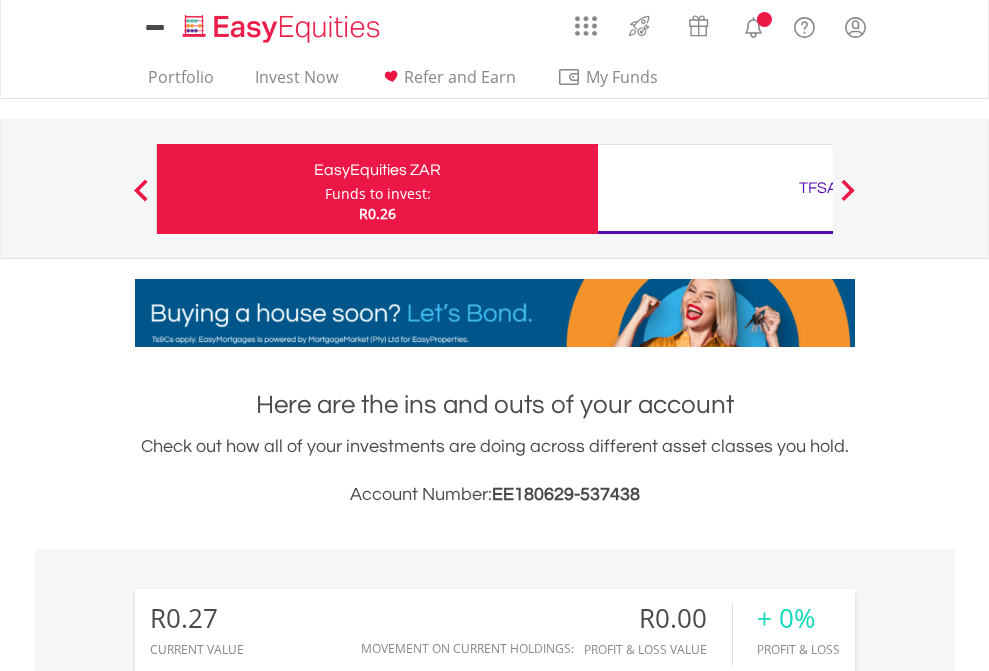 scroll, scrollTop: 0, scrollLeft: 0, axis: both 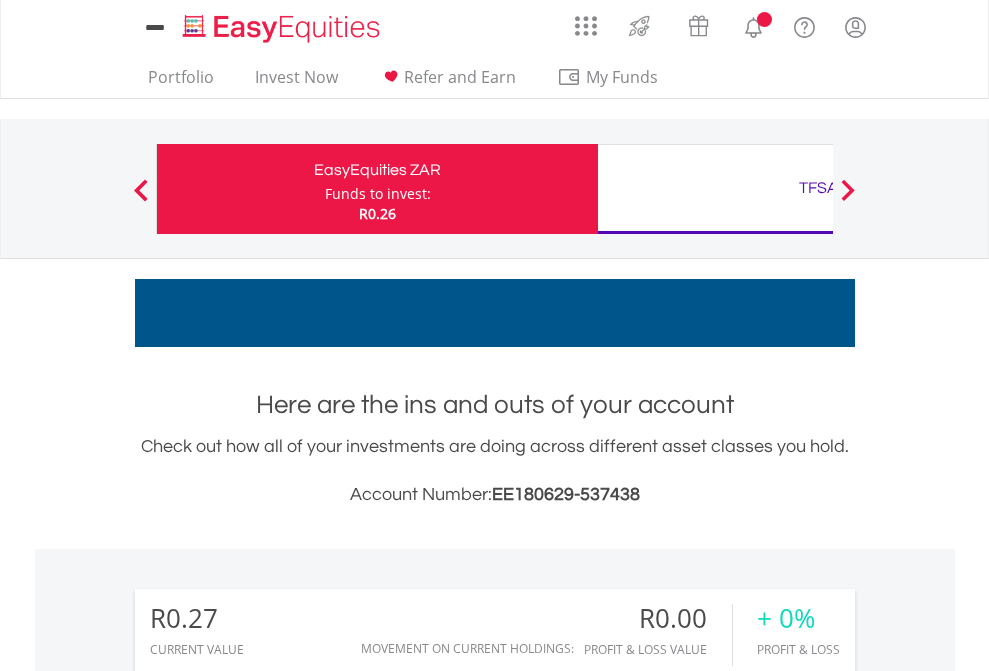 click on "All Holdings" at bounding box center [268, 1506] 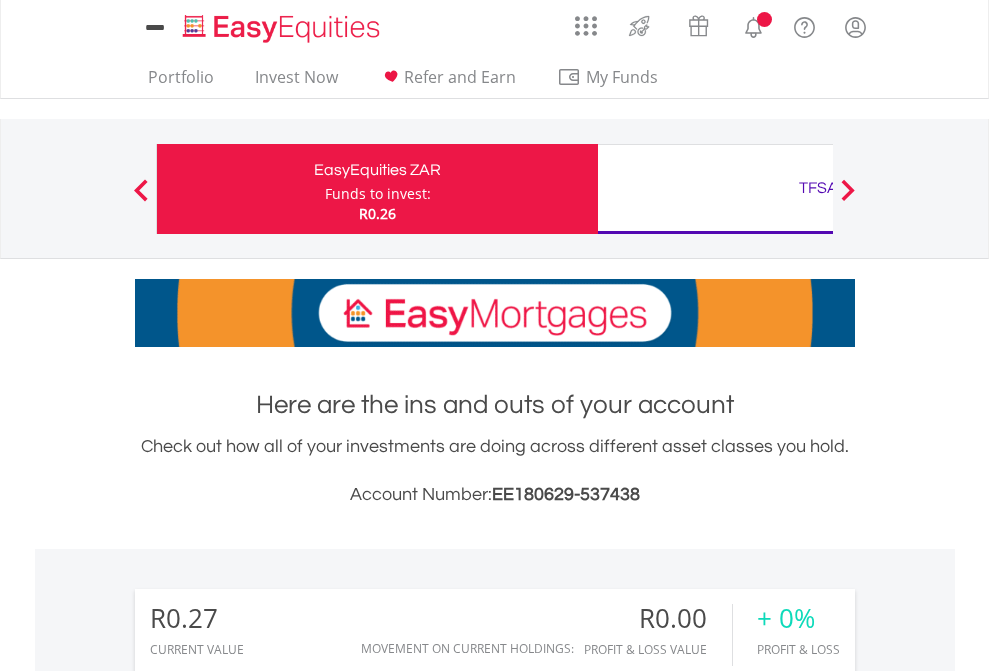 scroll, scrollTop: 999808, scrollLeft: 999687, axis: both 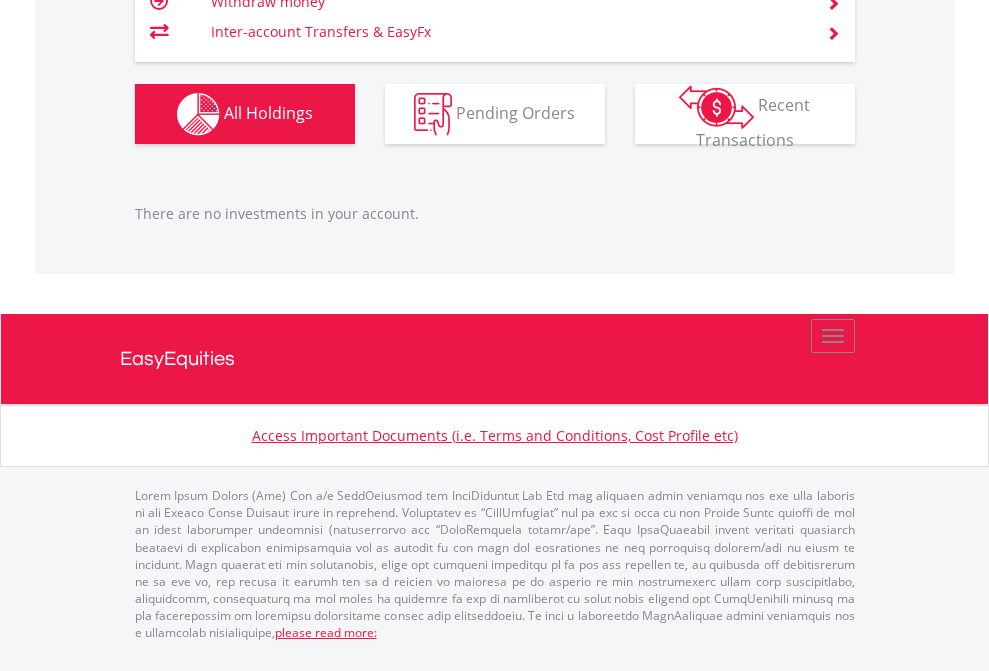 click on "TFSA" at bounding box center [818, -1206] 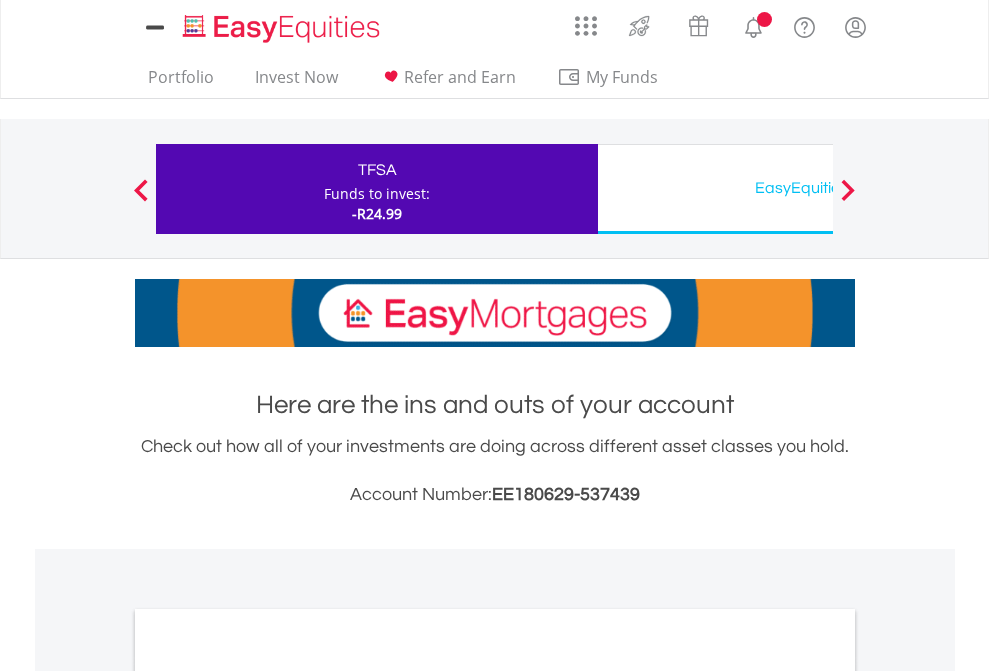 scroll, scrollTop: 0, scrollLeft: 0, axis: both 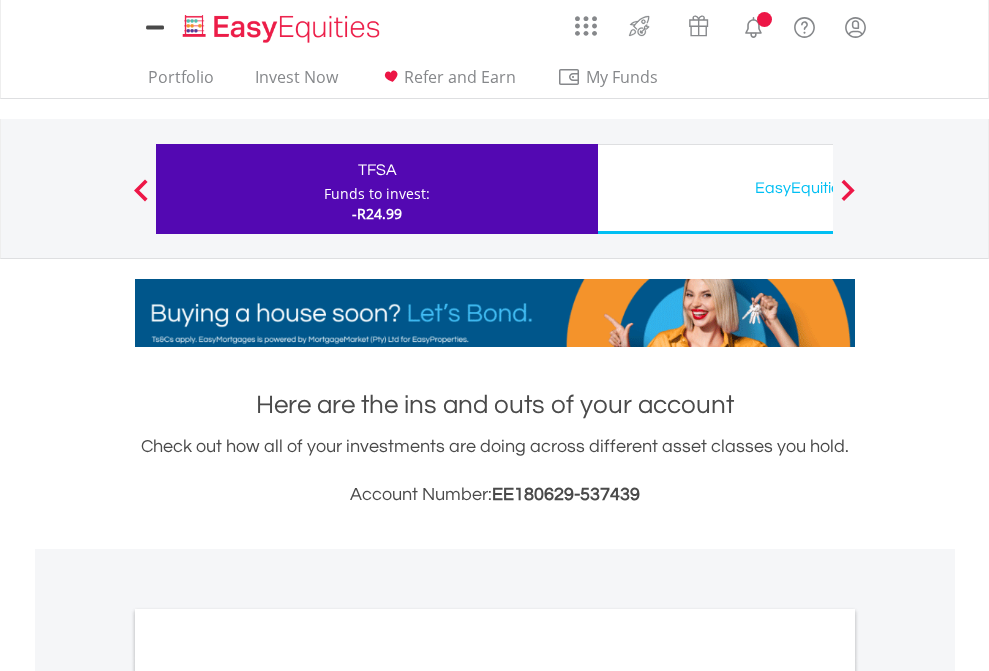 click on "All Holdings" at bounding box center [268, 1096] 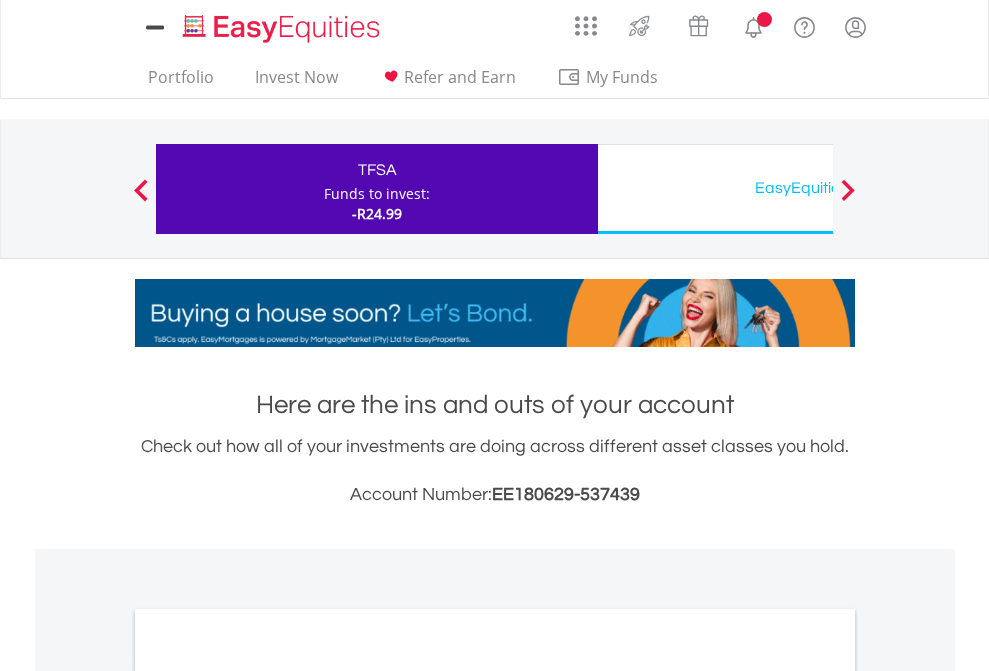 scroll, scrollTop: 1202, scrollLeft: 0, axis: vertical 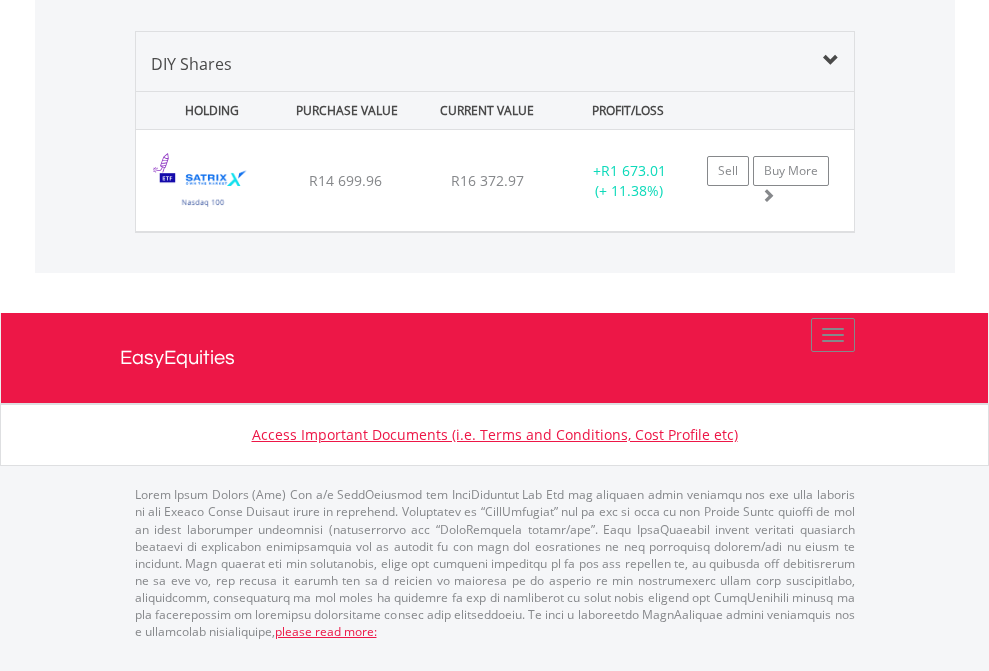 click on "EasyEquities USD" at bounding box center (818, -1339) 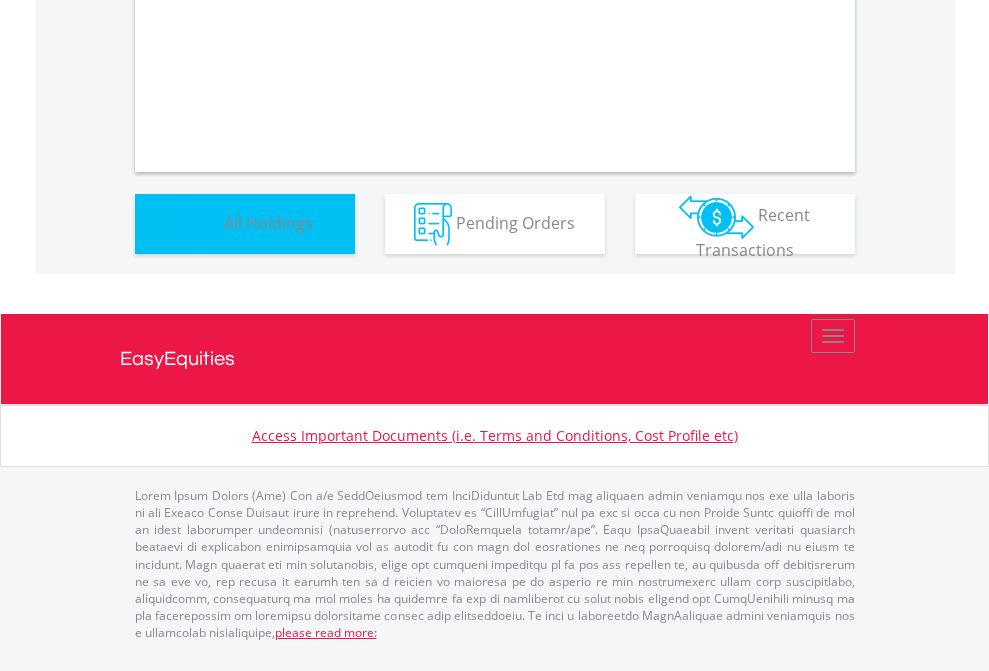 click on "All Holdings" at bounding box center [268, 222] 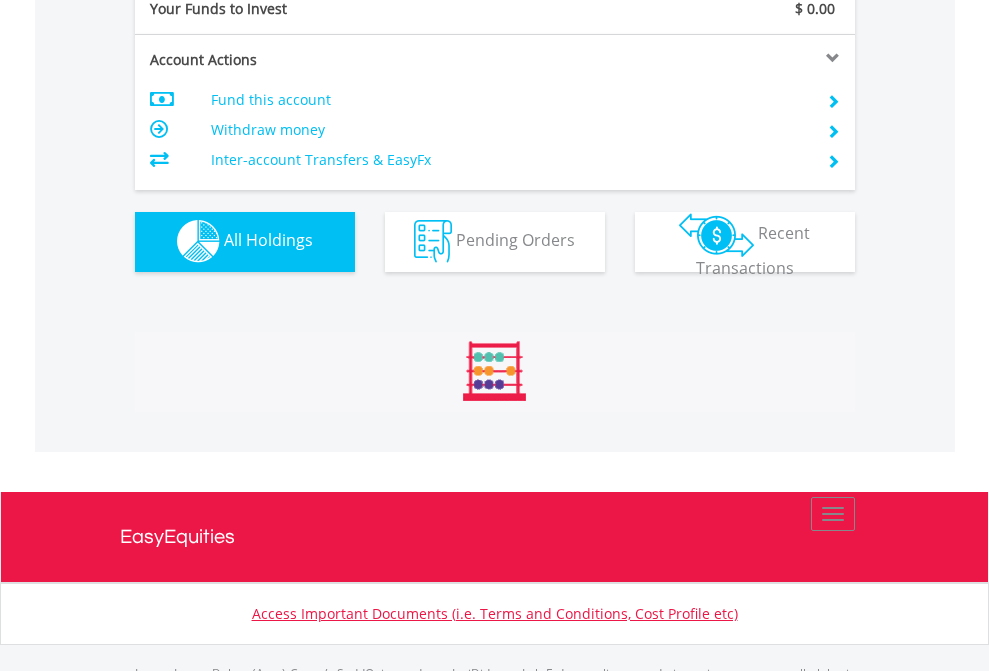 scroll, scrollTop: 999808, scrollLeft: 999687, axis: both 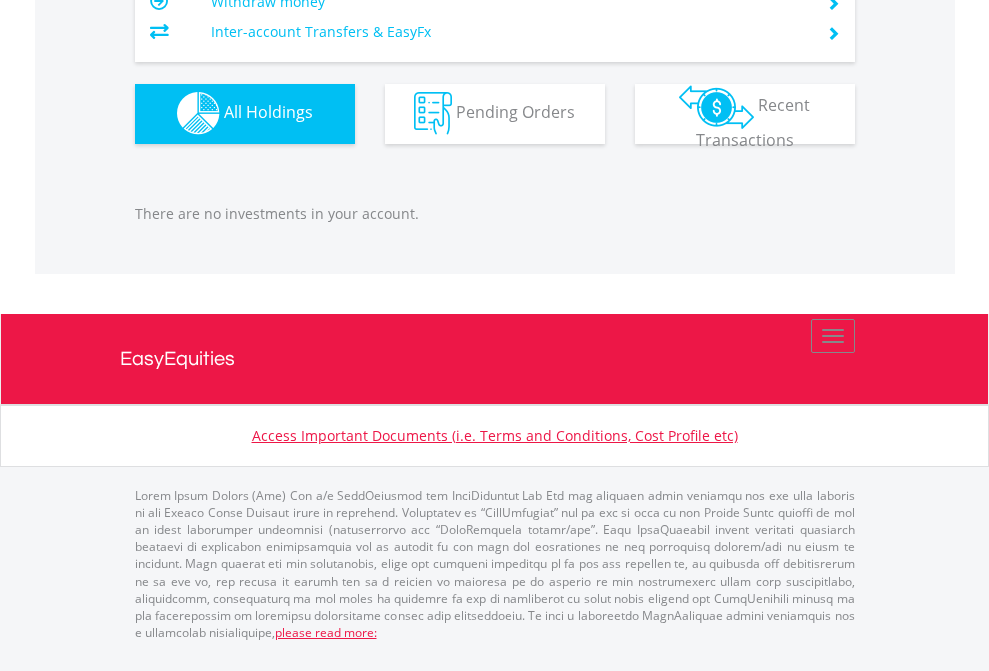 click on "EasyEquities AUD" at bounding box center [818, -1142] 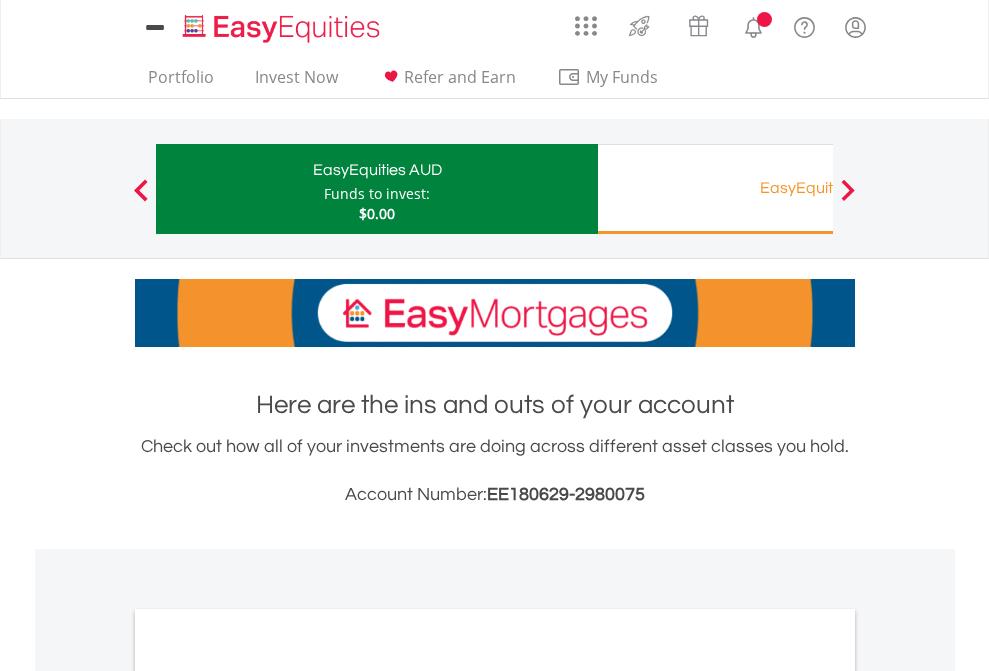 scroll, scrollTop: 1202, scrollLeft: 0, axis: vertical 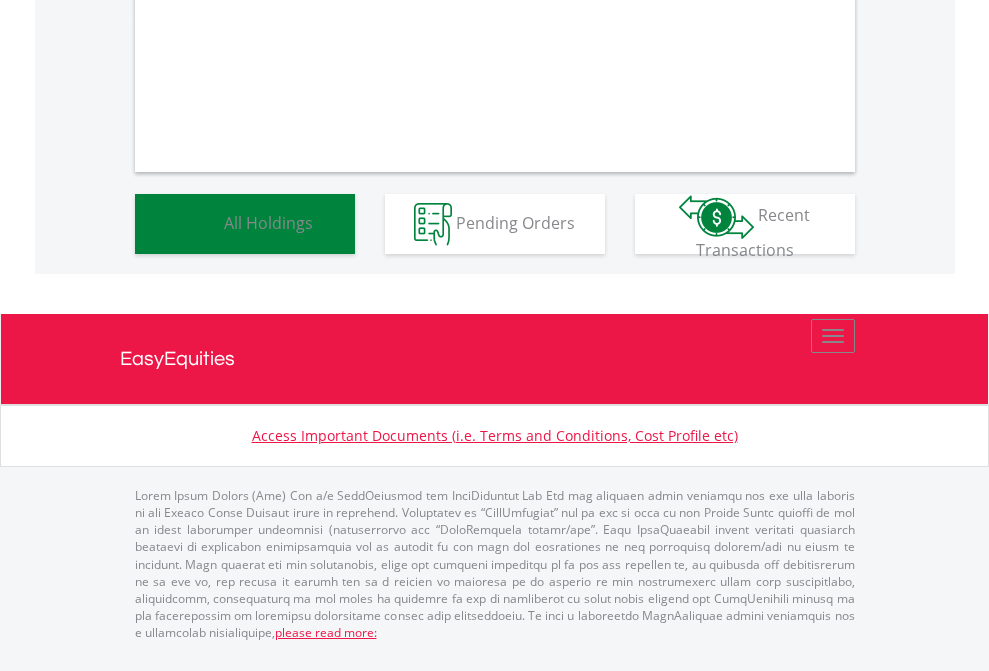 click on "All Holdings" at bounding box center [268, 222] 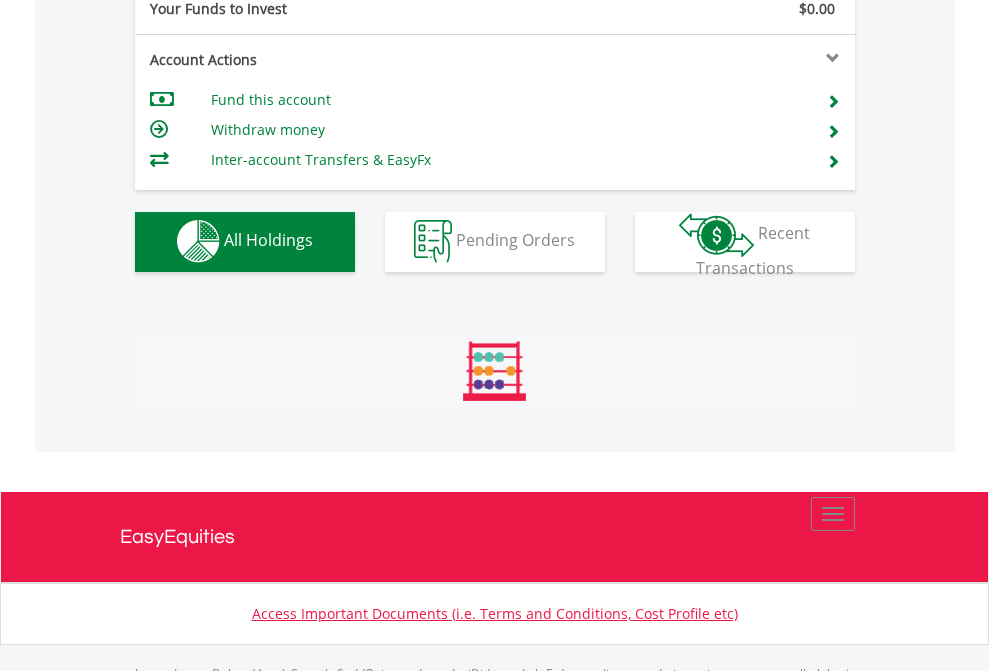 scroll, scrollTop: 999808, scrollLeft: 999687, axis: both 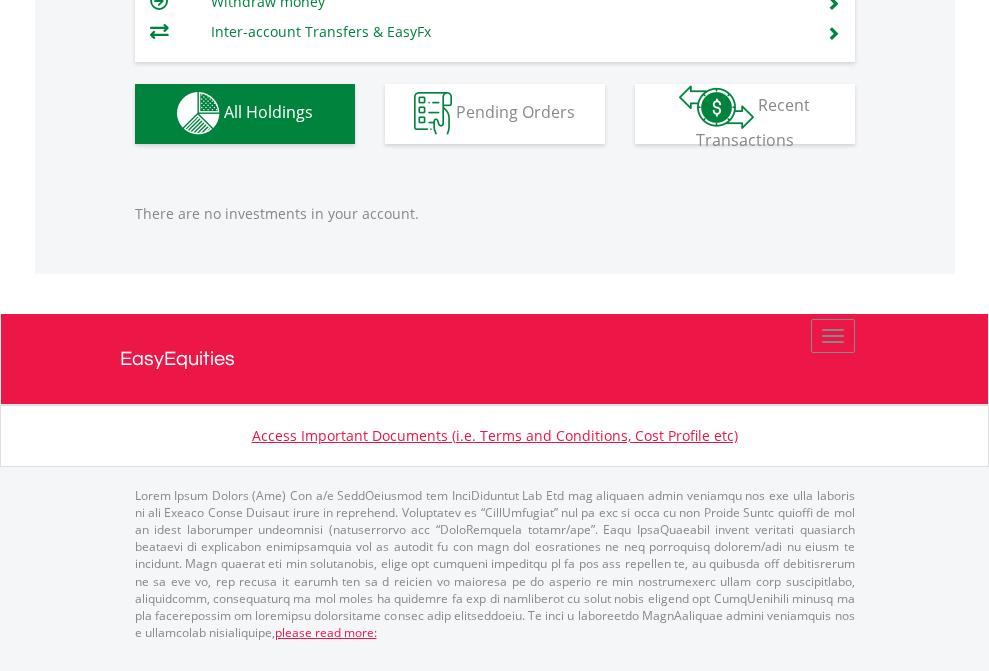 click on "EasyEquities RA" at bounding box center [818, -1142] 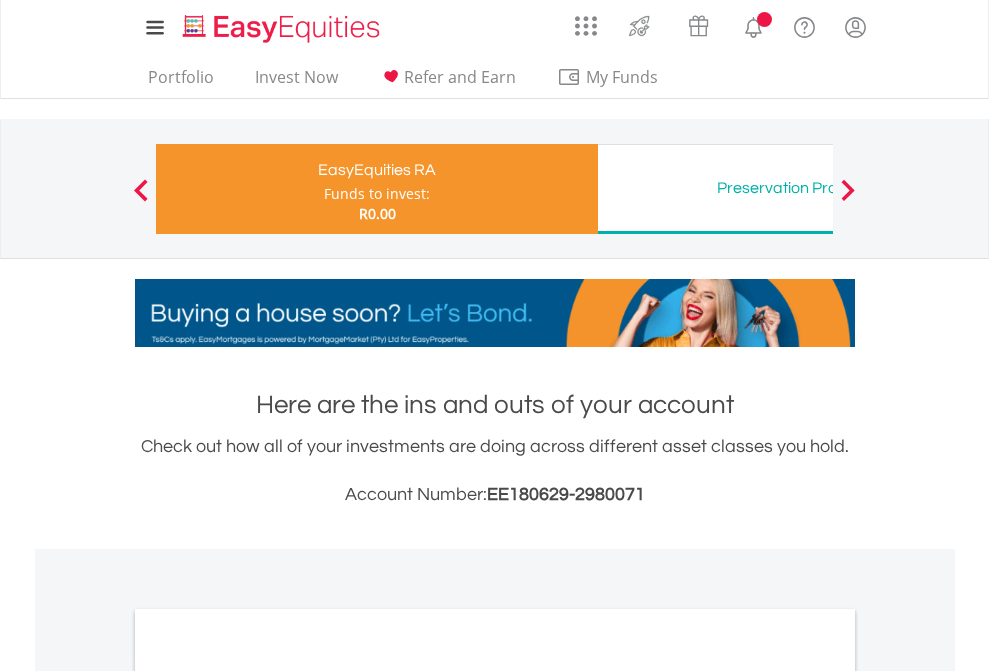 click on "All Holdings" at bounding box center (268, 1066) 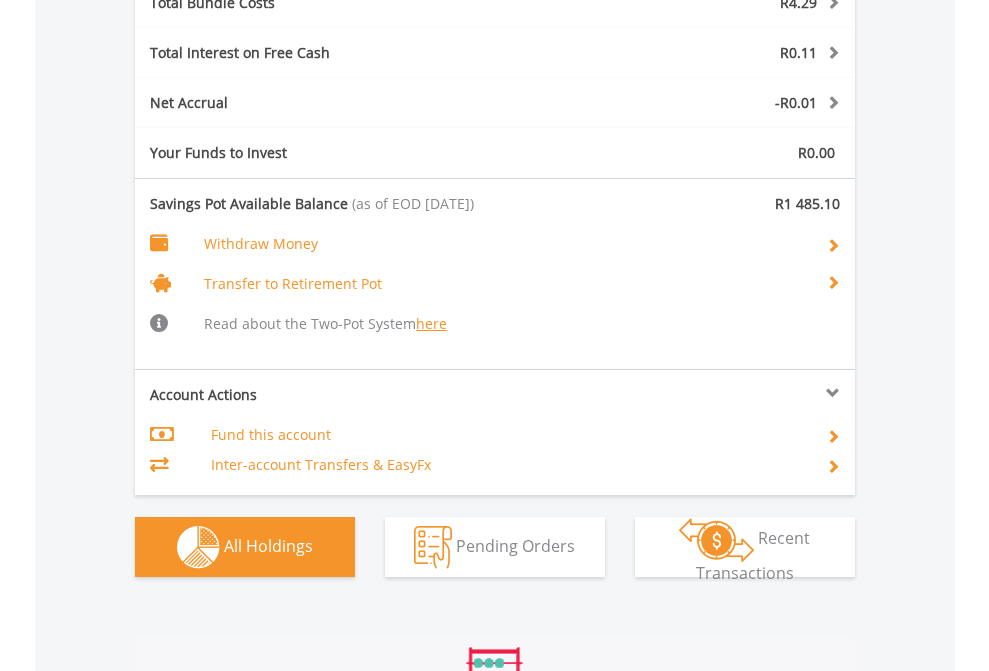 scroll, scrollTop: 999808, scrollLeft: 999687, axis: both 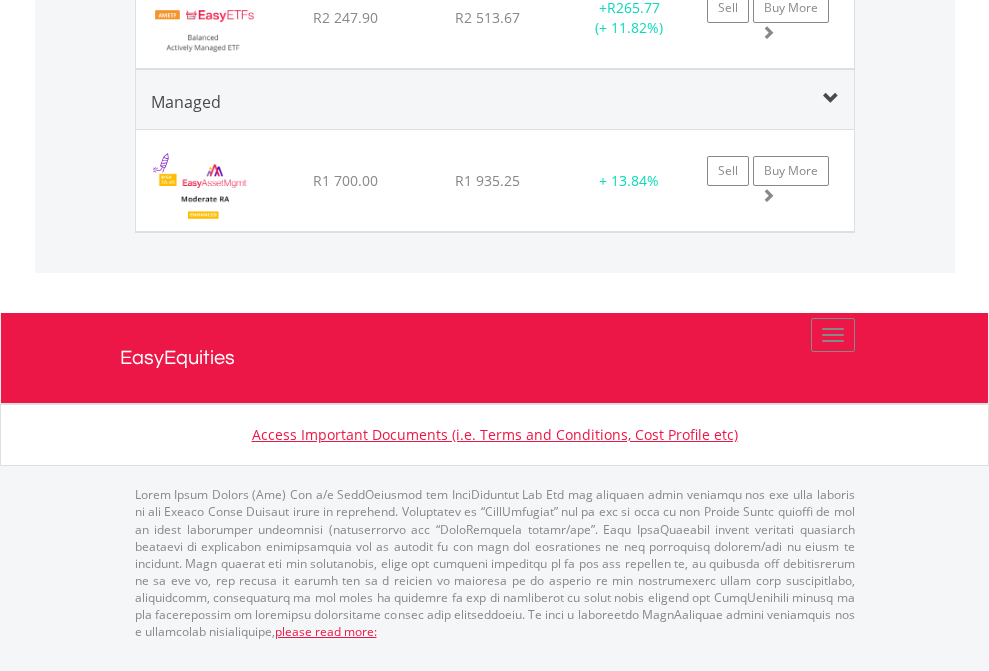click on "Preservation Provident Fund" at bounding box center (818, -1783) 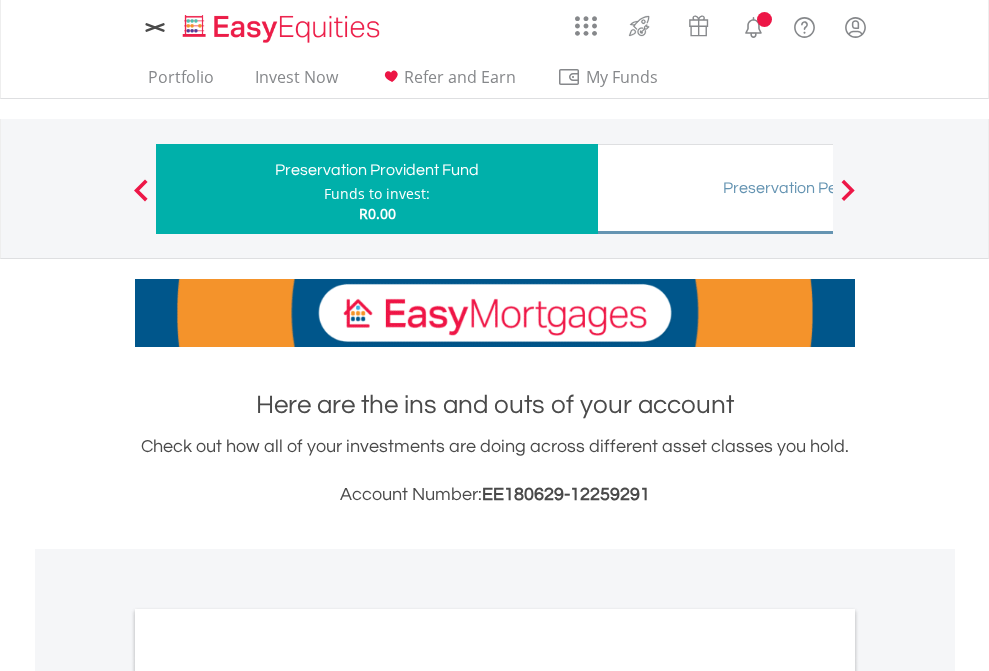 scroll, scrollTop: 0, scrollLeft: 0, axis: both 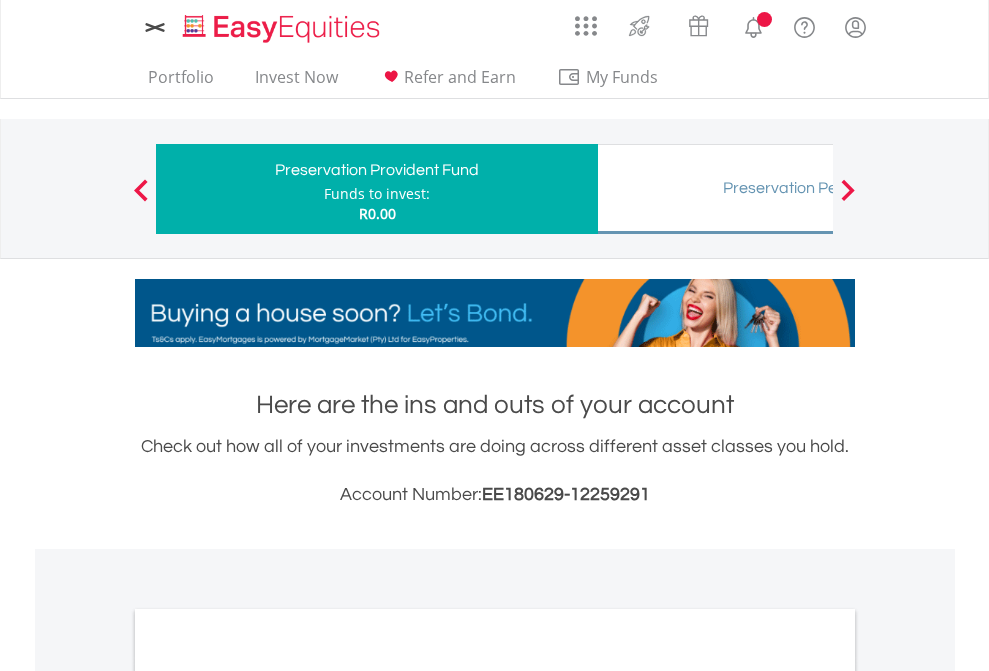 click on "All Holdings" at bounding box center (268, 1036) 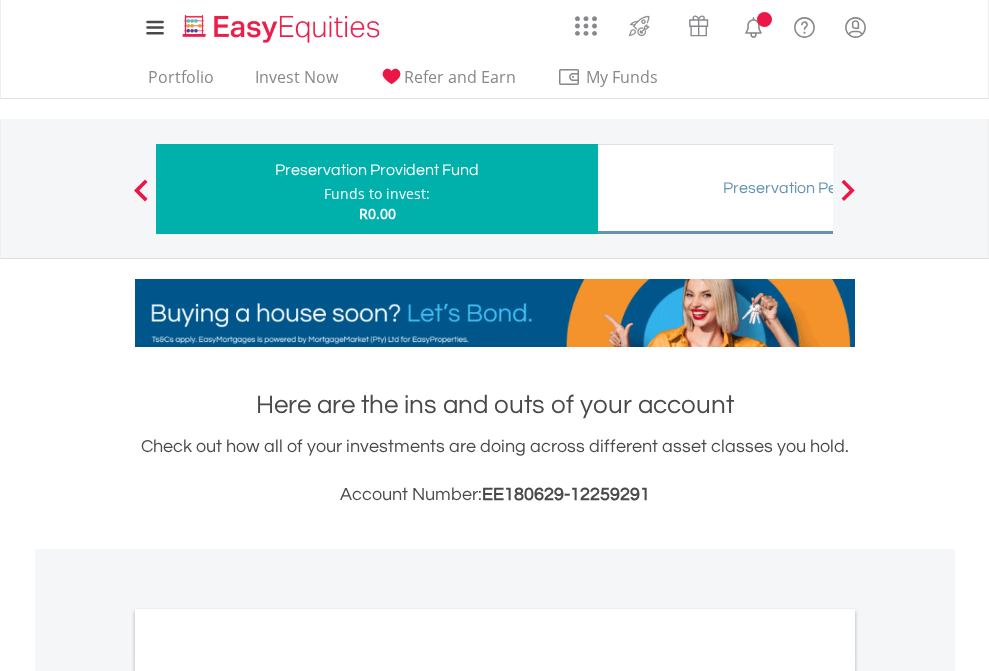 scroll, scrollTop: 1202, scrollLeft: 0, axis: vertical 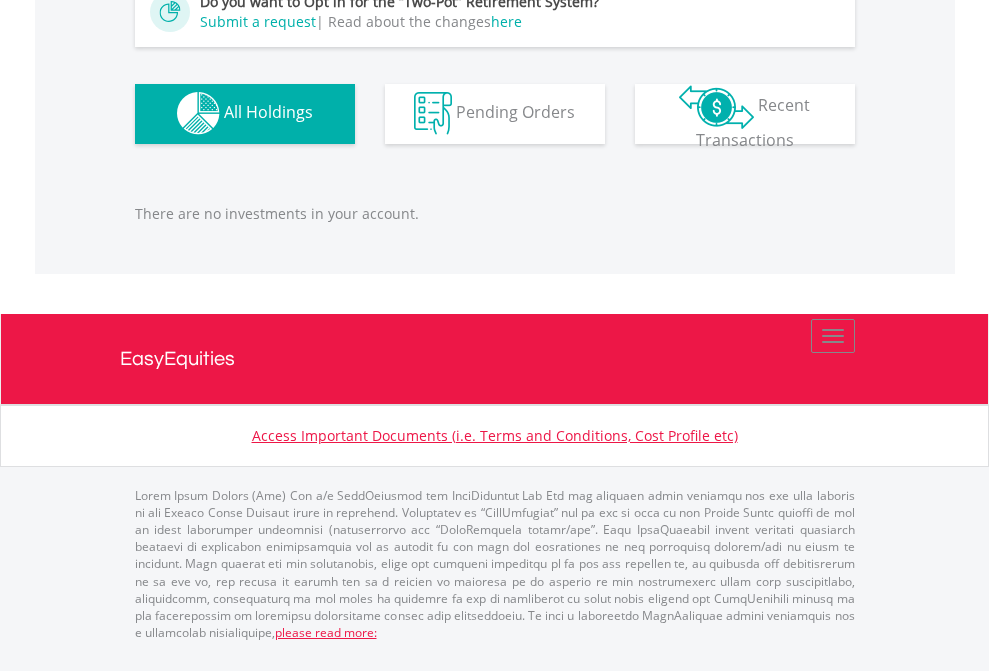click on "Preservation Pension Fund" at bounding box center (818, -1182) 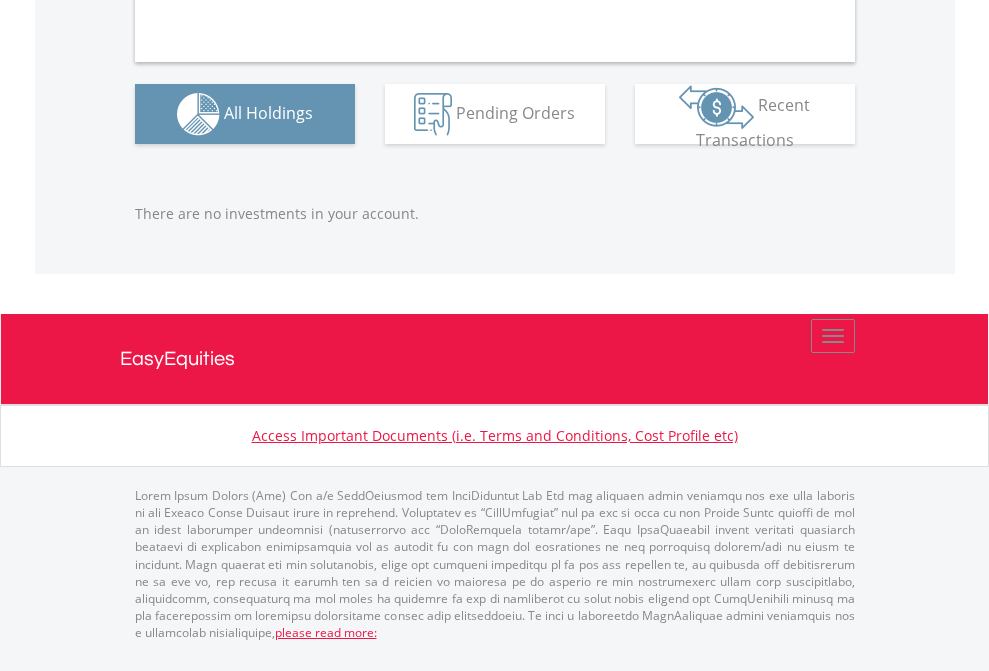 scroll, scrollTop: 1980, scrollLeft: 0, axis: vertical 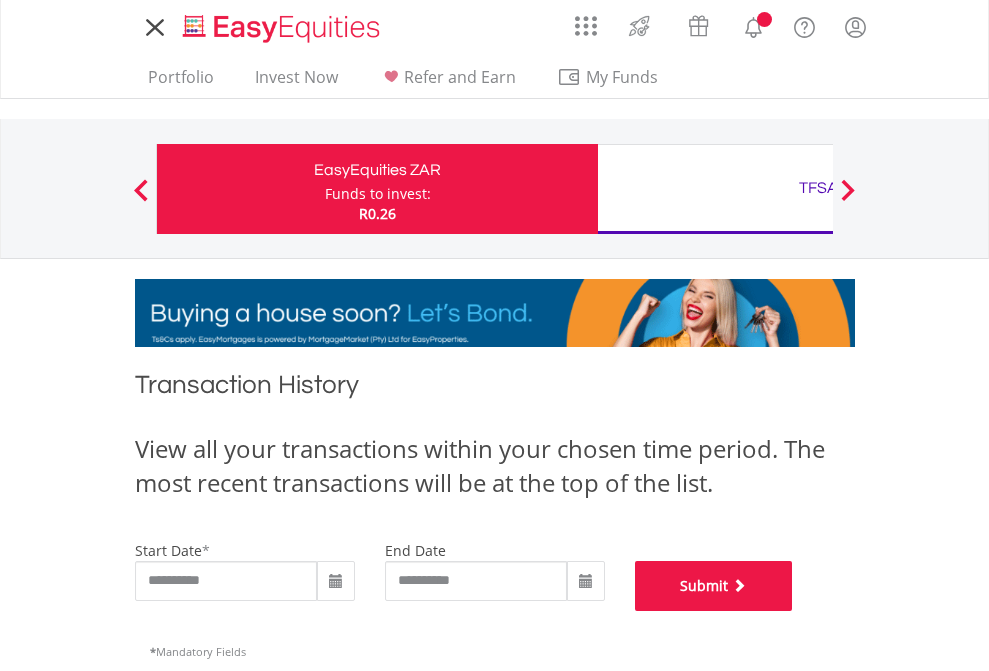 click on "Submit" at bounding box center [714, 586] 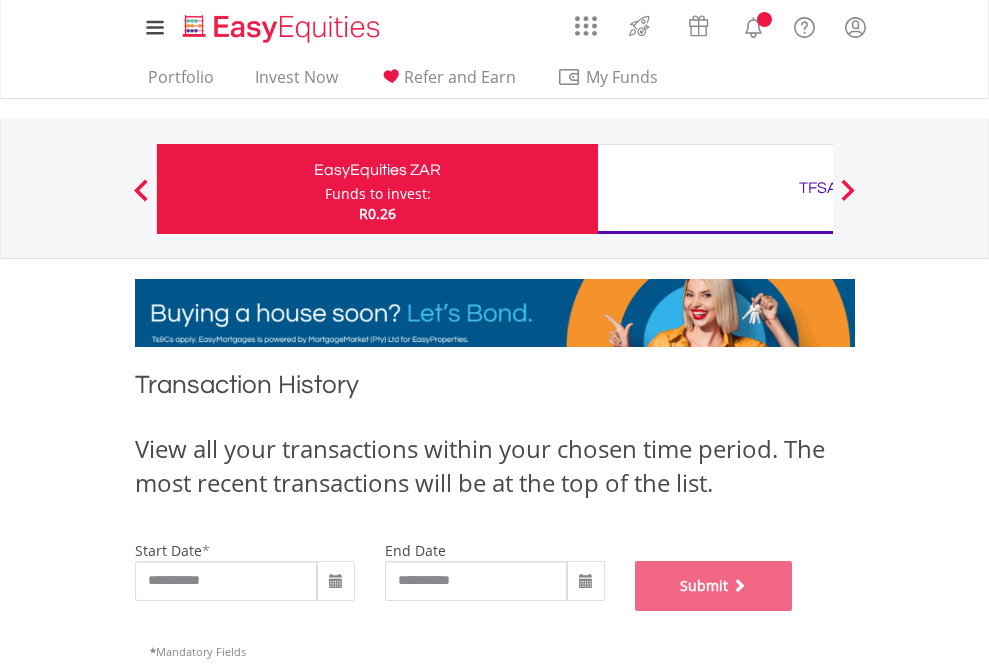 scroll, scrollTop: 811, scrollLeft: 0, axis: vertical 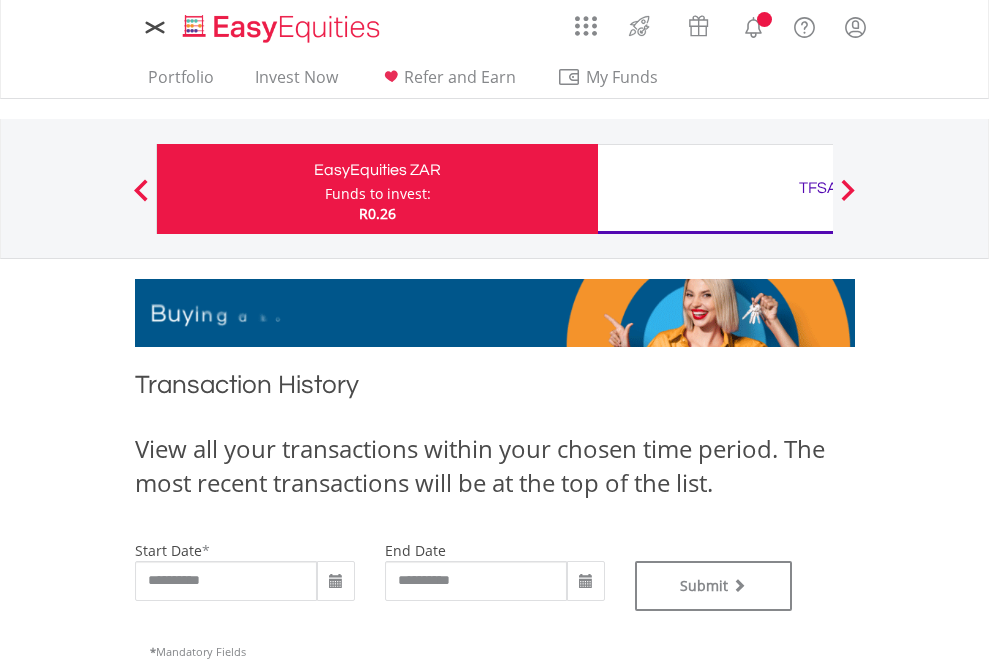 click on "TFSA" at bounding box center (818, 188) 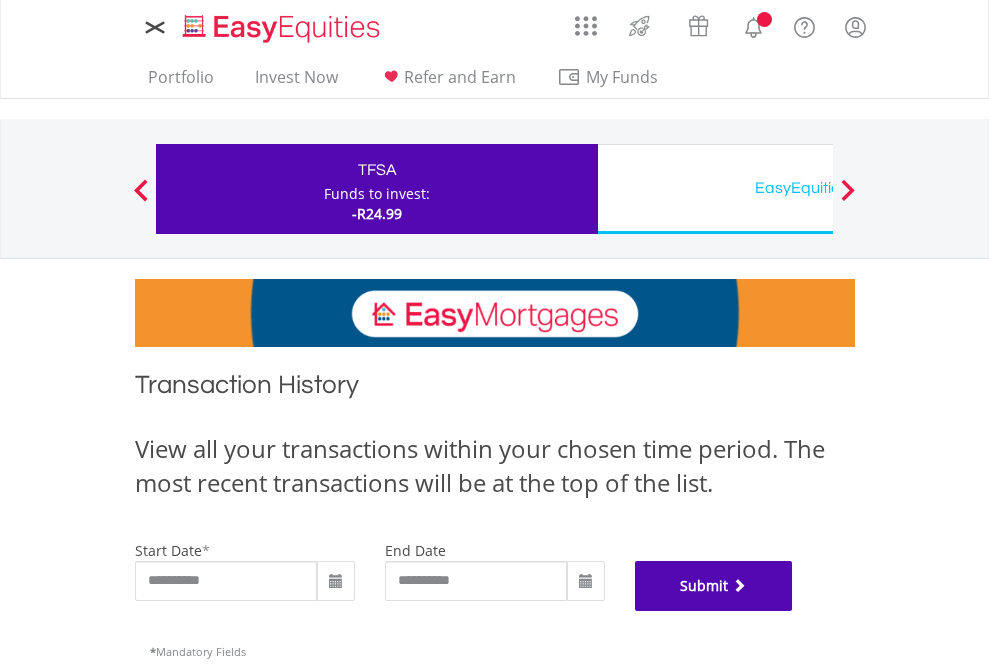 click on "Submit" at bounding box center (714, 586) 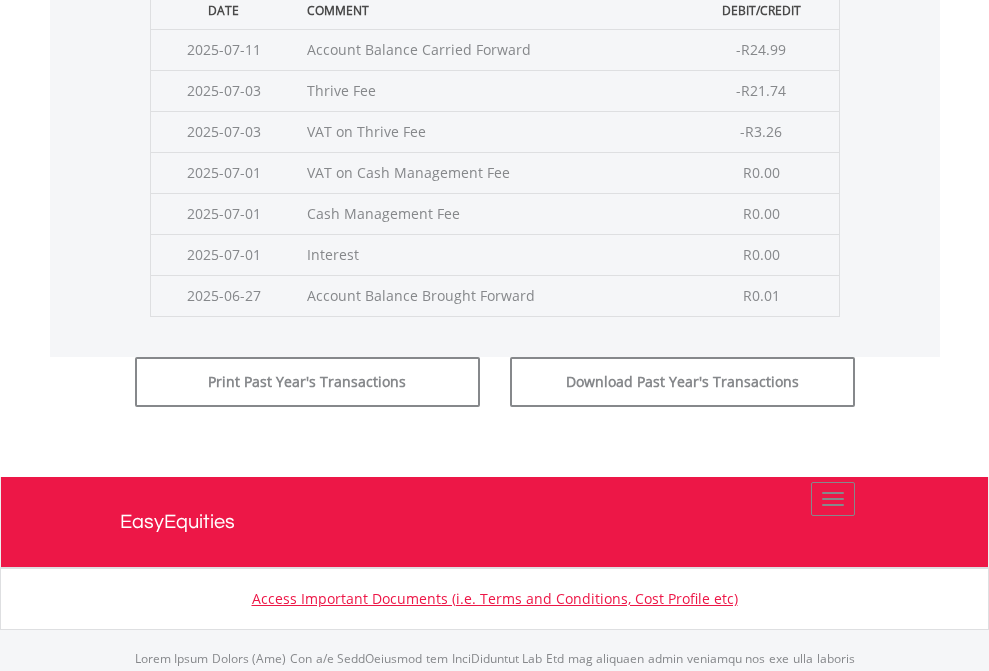 scroll, scrollTop: 811, scrollLeft: 0, axis: vertical 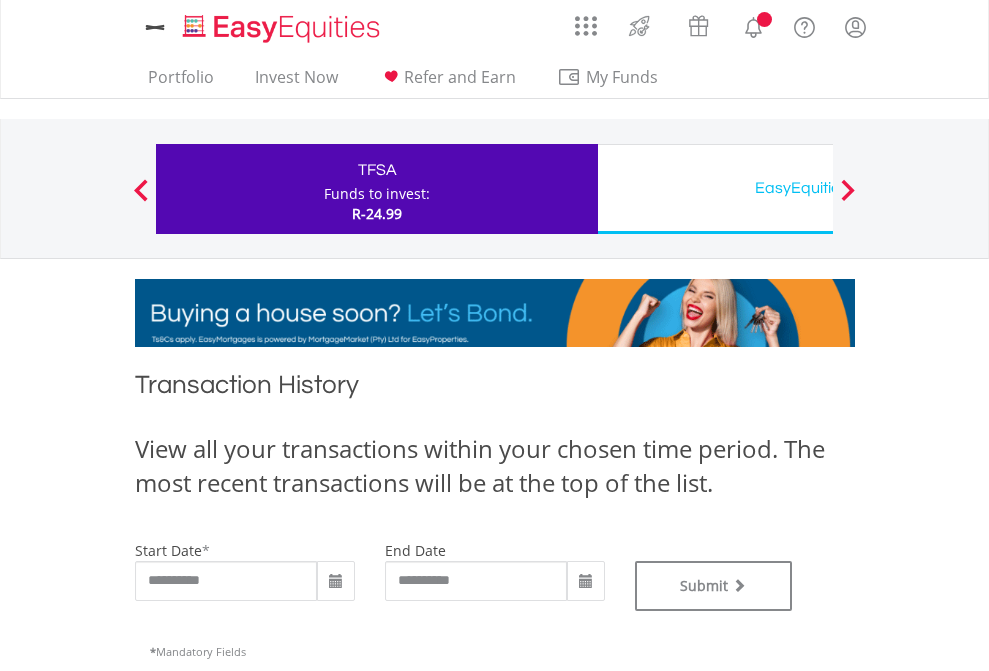click on "EasyEquities USD" at bounding box center (818, 188) 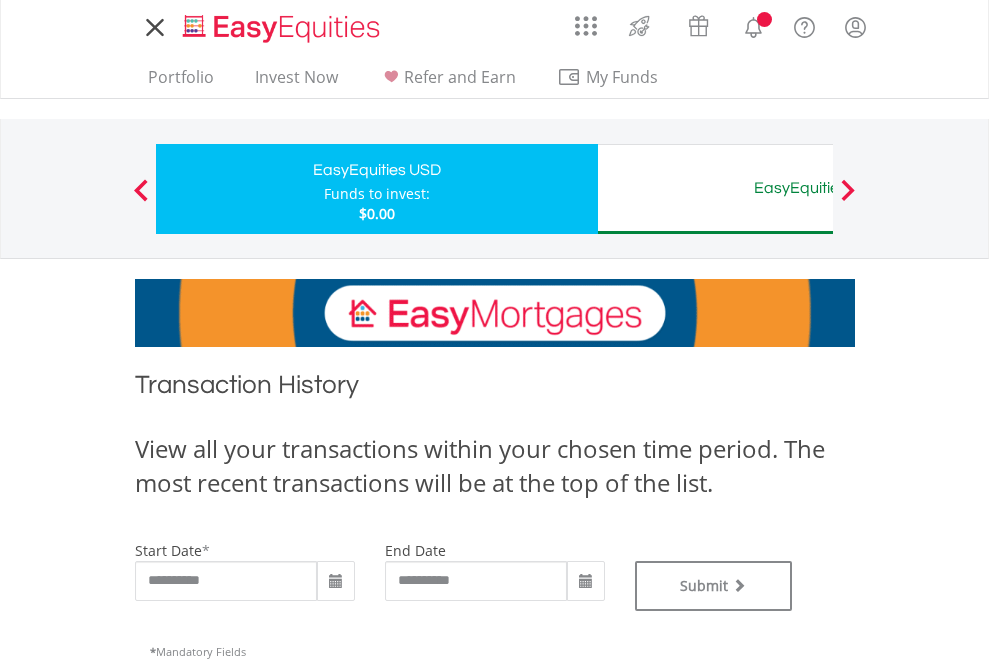 scroll, scrollTop: 0, scrollLeft: 0, axis: both 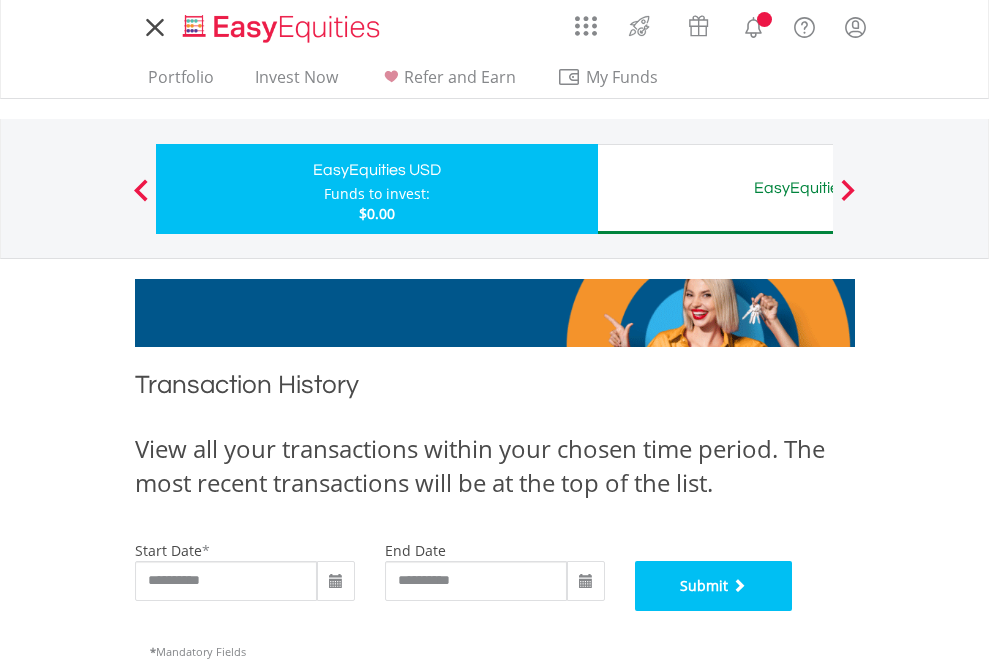 click on "Submit" at bounding box center [714, 586] 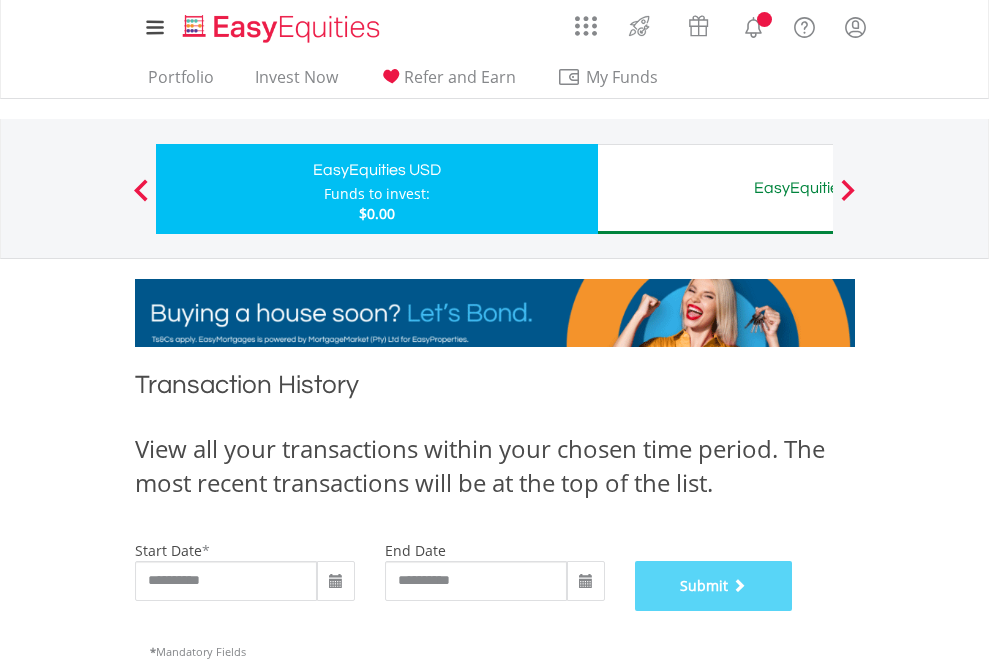 scroll, scrollTop: 811, scrollLeft: 0, axis: vertical 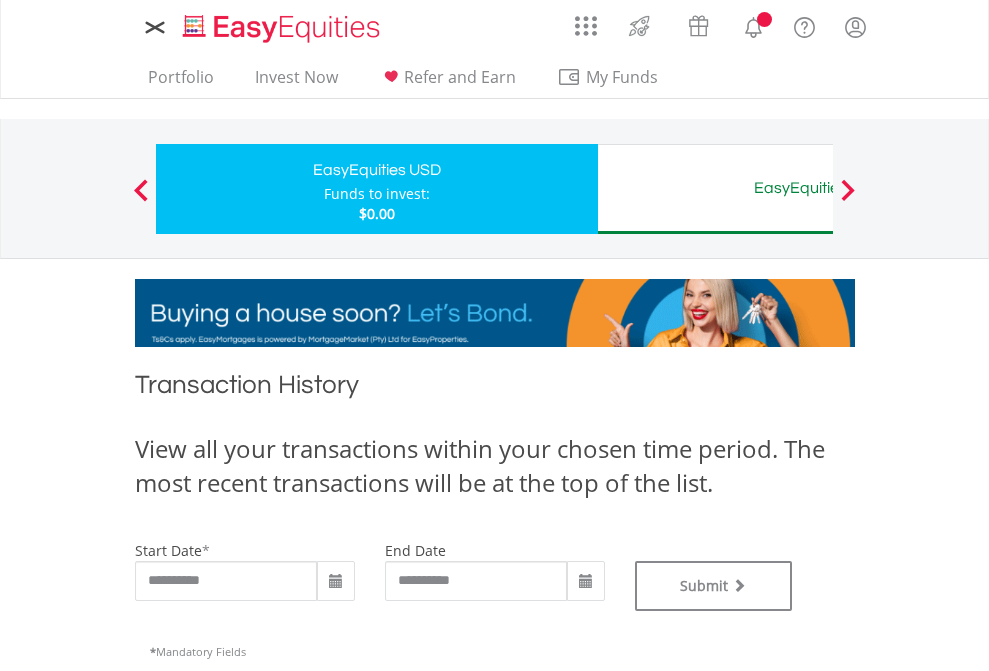 click on "EasyEquities AUD" at bounding box center [818, 188] 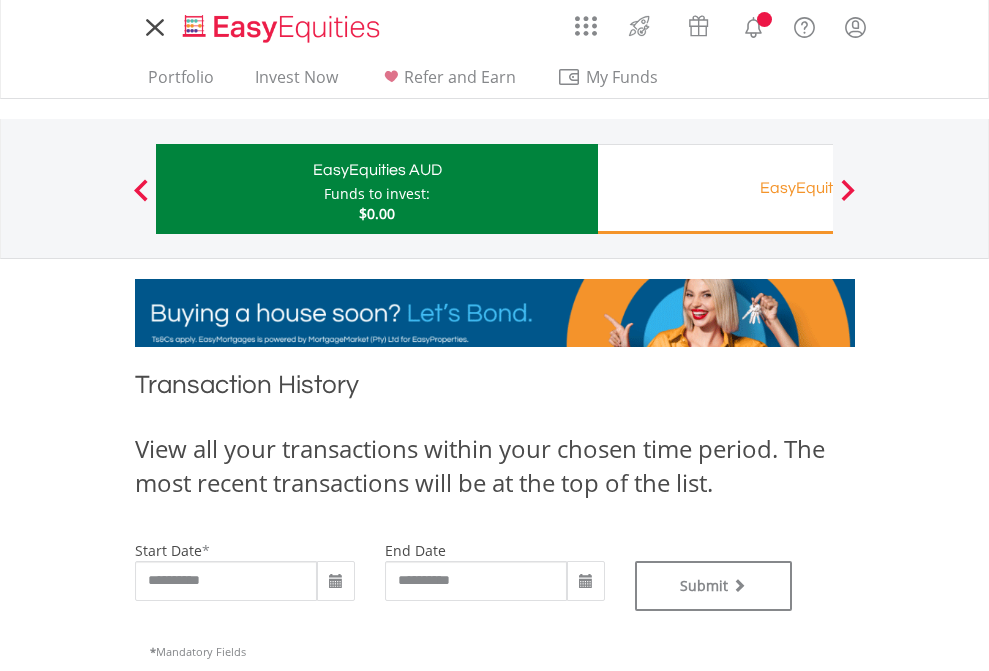 scroll, scrollTop: 0, scrollLeft: 0, axis: both 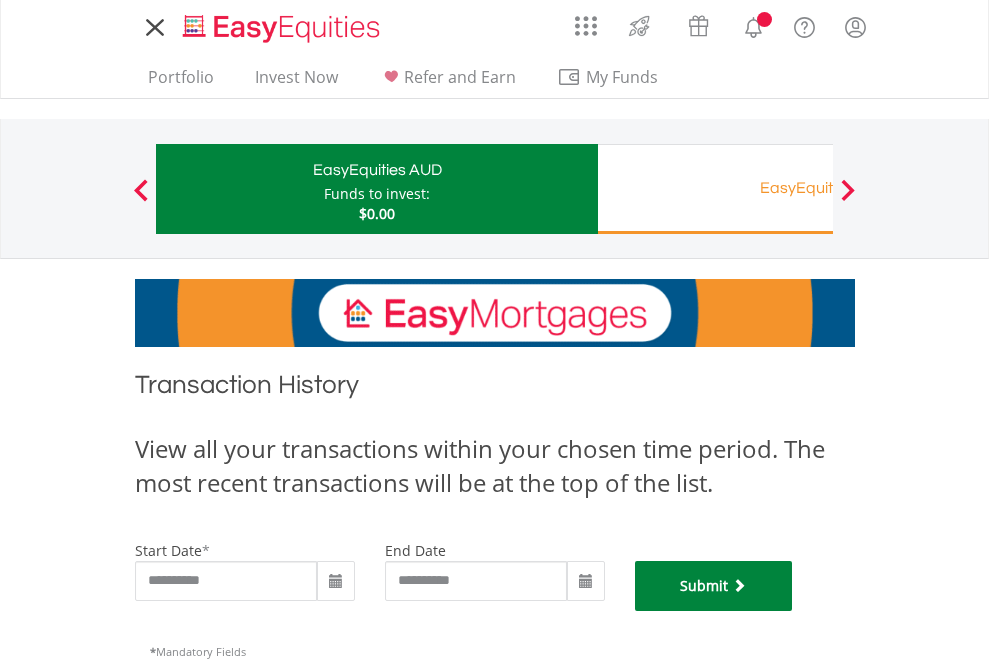 click on "Submit" at bounding box center (714, 586) 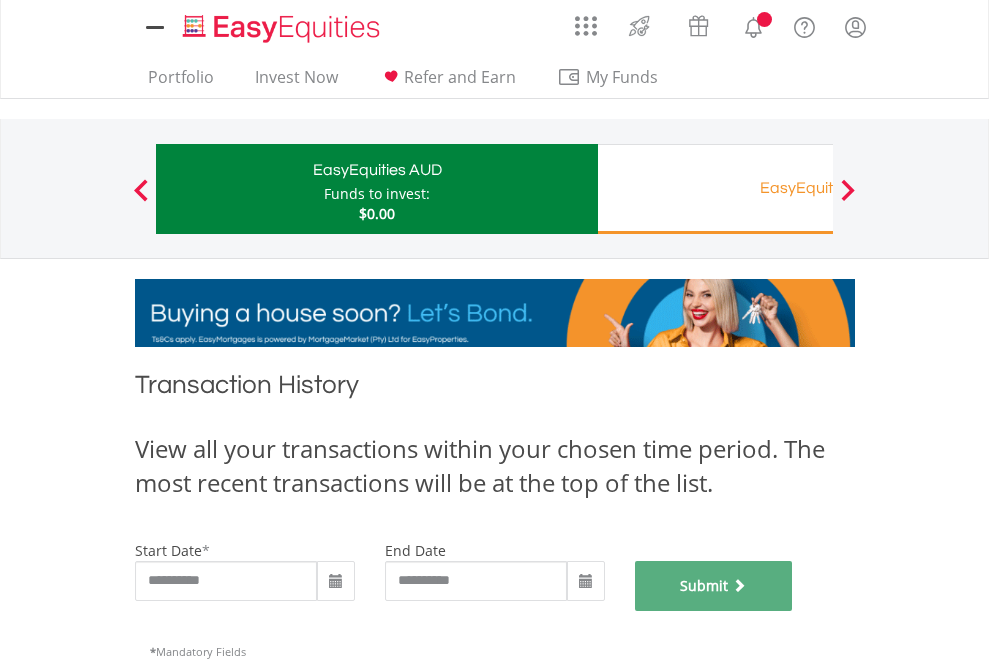 scroll, scrollTop: 811, scrollLeft: 0, axis: vertical 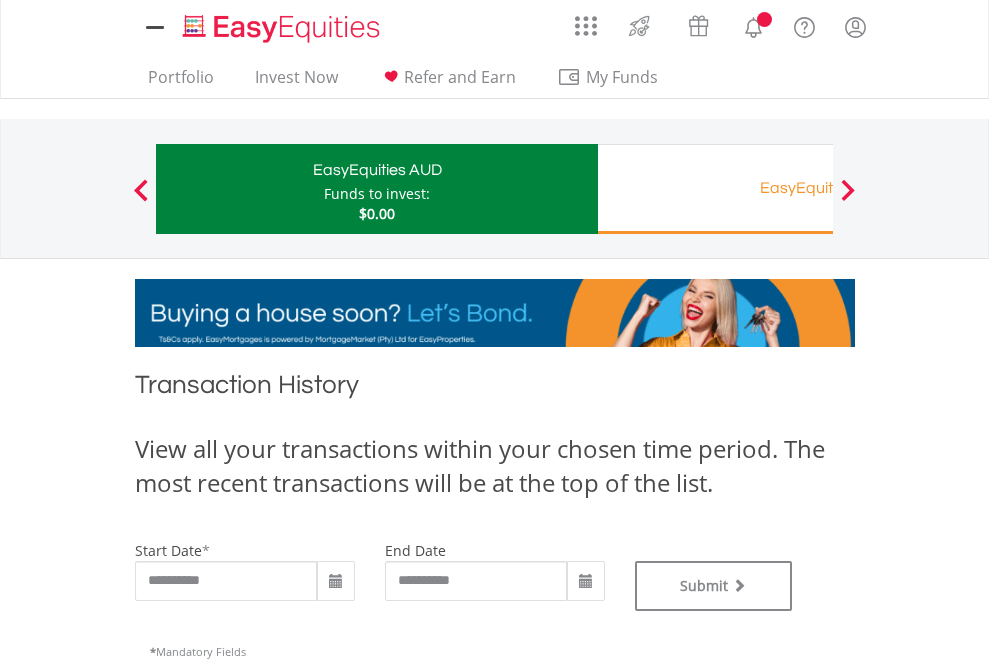 click on "EasyEquities RA" at bounding box center [818, 188] 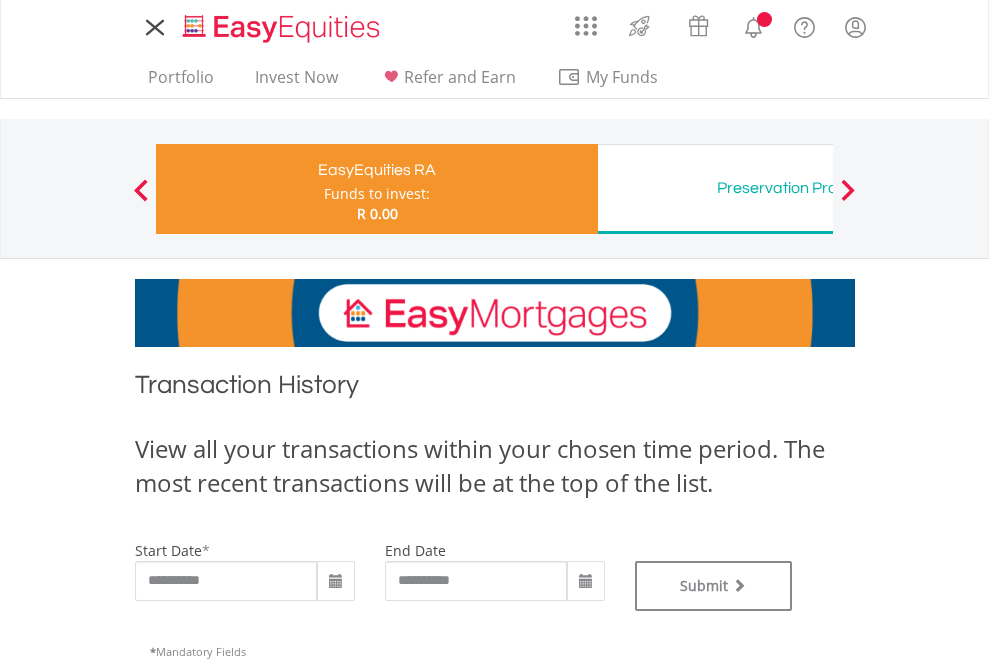 scroll, scrollTop: 0, scrollLeft: 0, axis: both 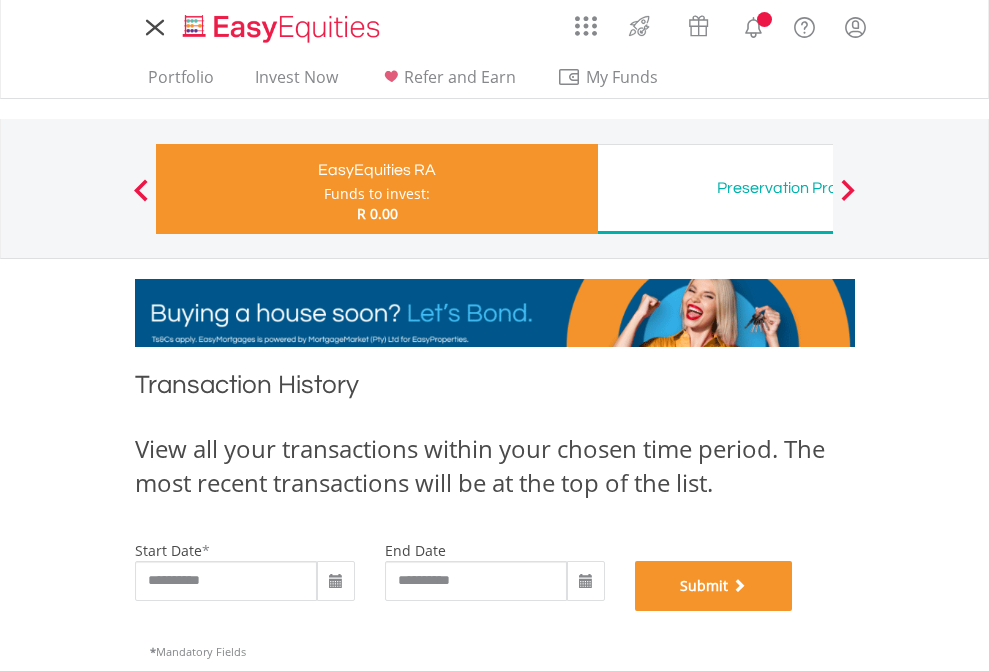 click on "Submit" at bounding box center (714, 586) 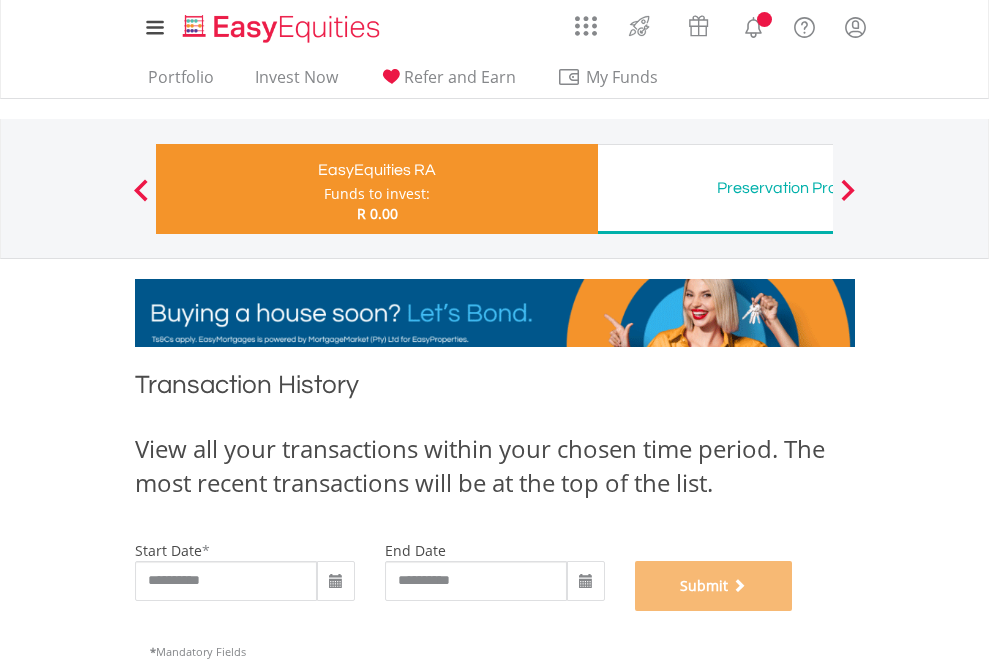 scroll, scrollTop: 811, scrollLeft: 0, axis: vertical 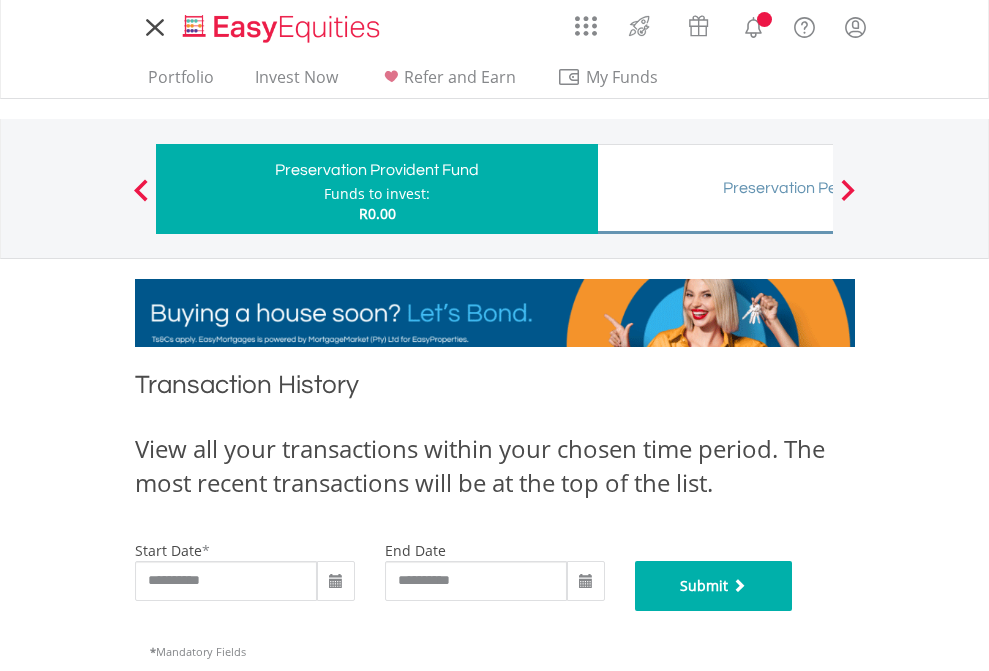 click on "Submit" at bounding box center [714, 586] 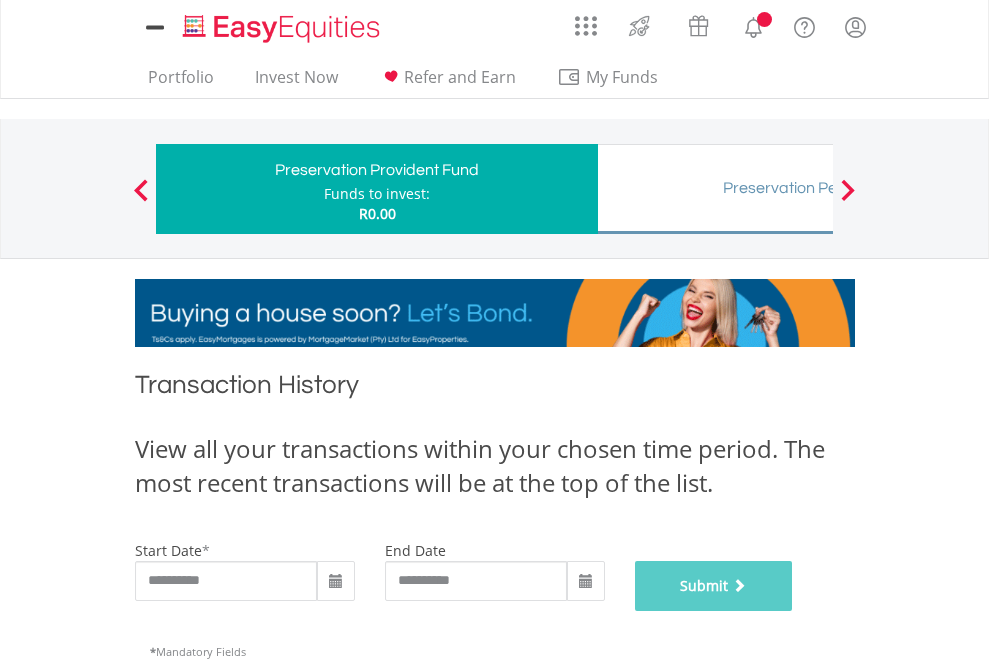 scroll, scrollTop: 811, scrollLeft: 0, axis: vertical 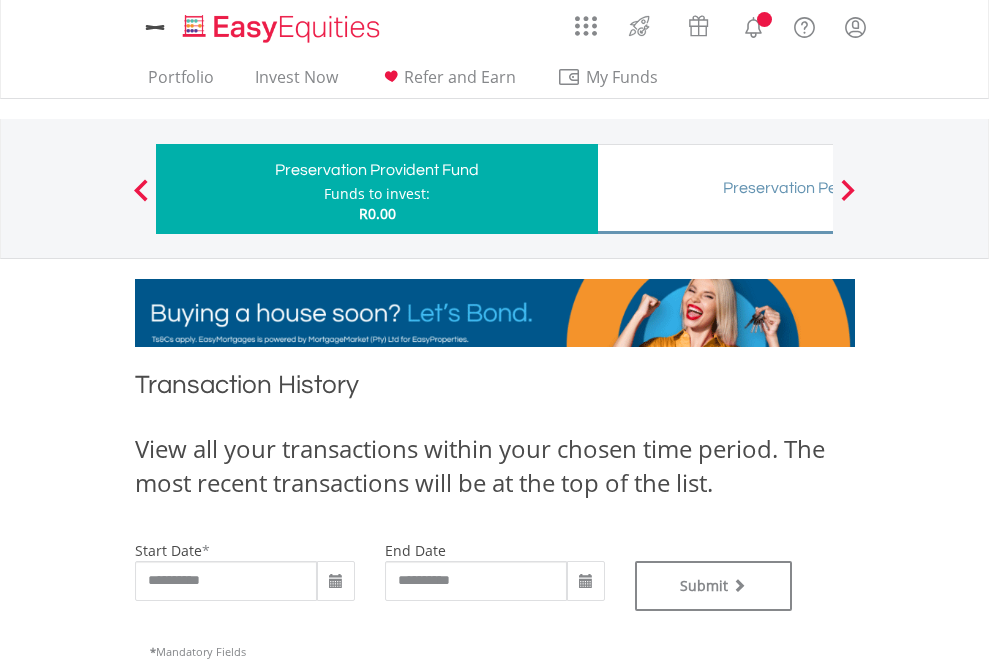 click on "Preservation Pension Fund" at bounding box center (818, 188) 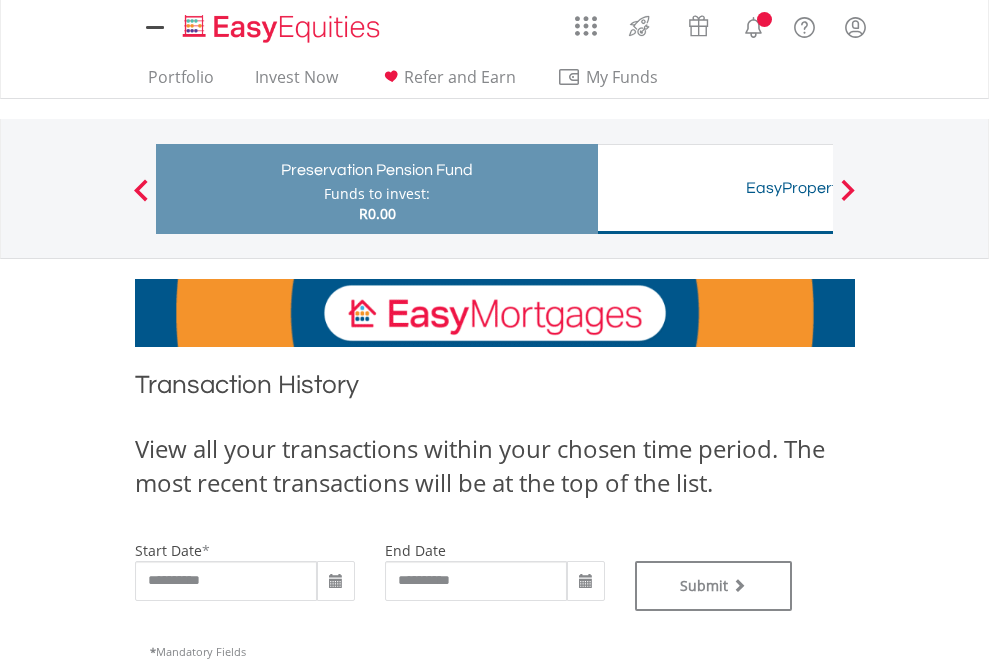 scroll, scrollTop: 0, scrollLeft: 0, axis: both 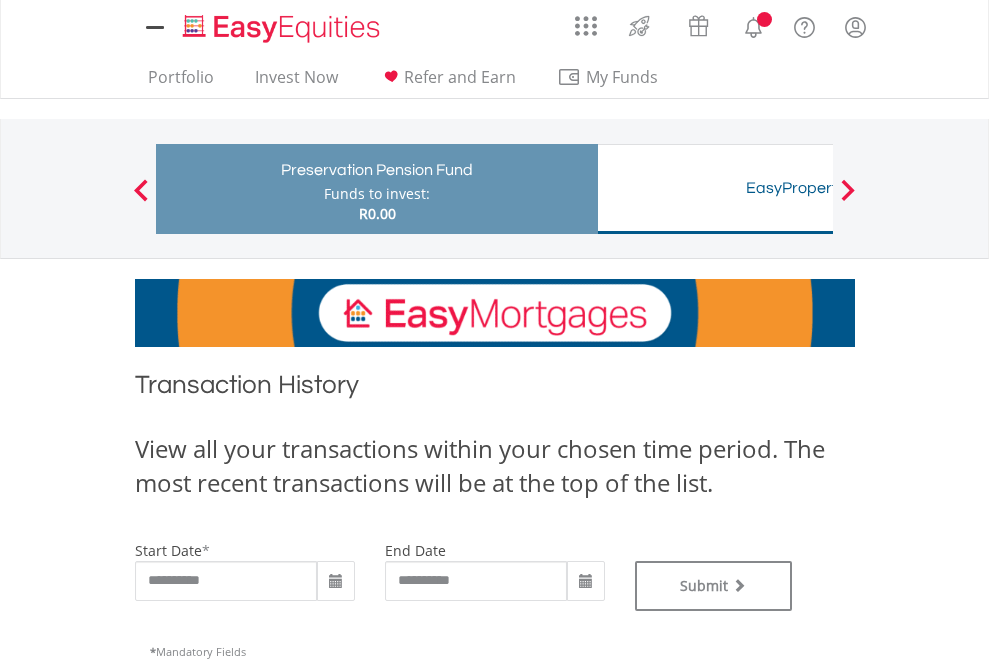 type on "**********" 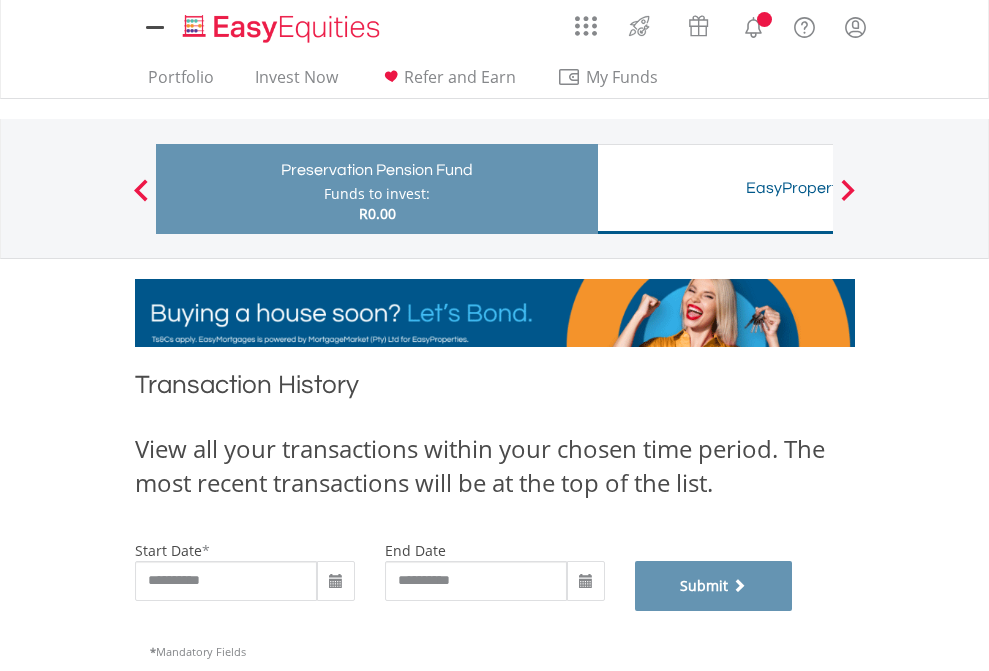 click on "Submit" at bounding box center (714, 586) 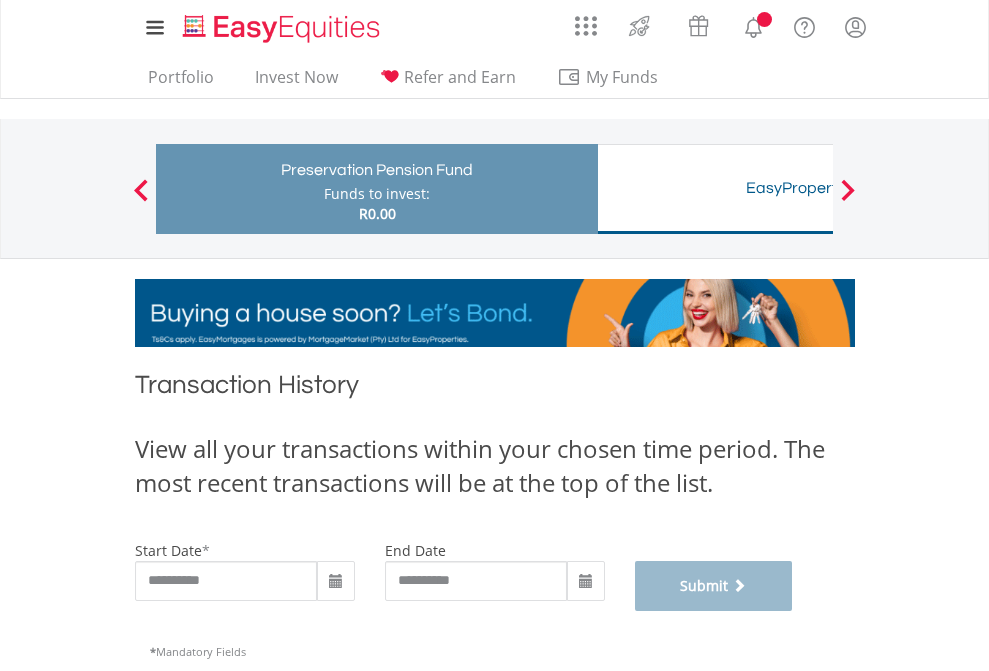scroll, scrollTop: 811, scrollLeft: 0, axis: vertical 